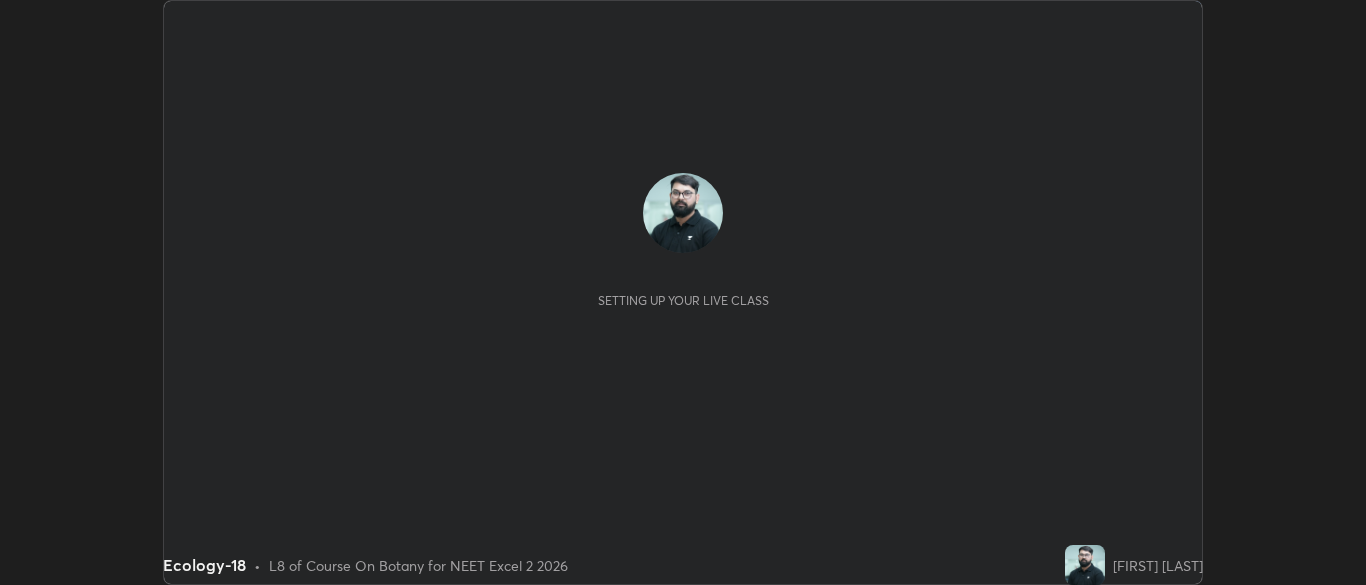 scroll, scrollTop: 0, scrollLeft: 0, axis: both 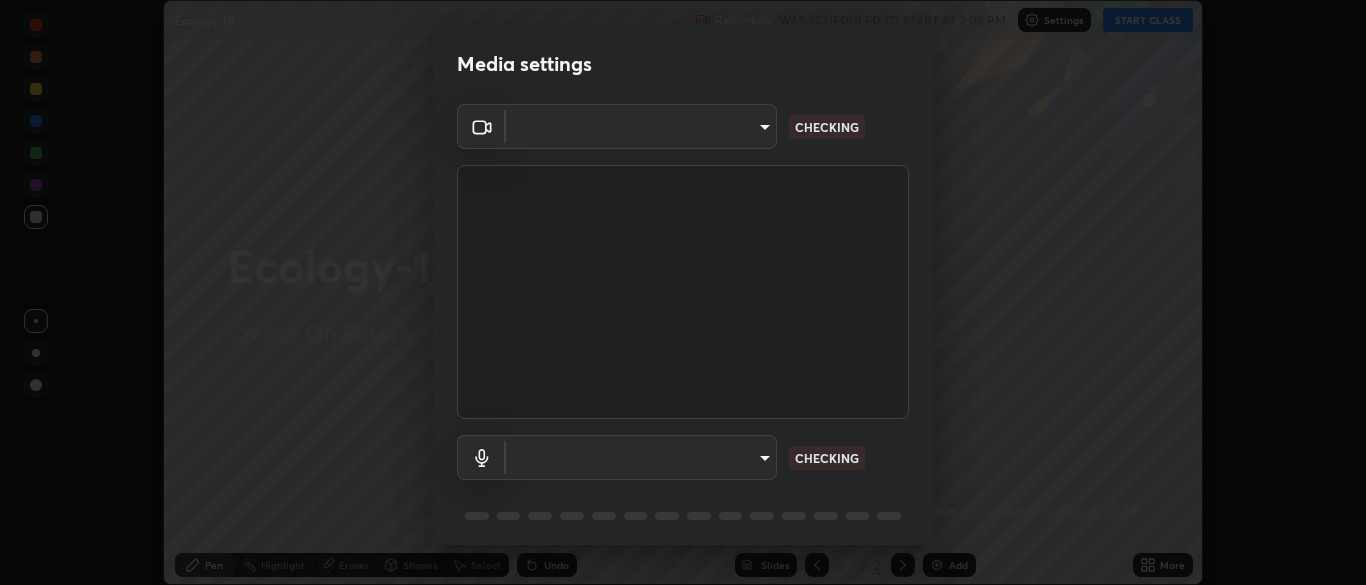 type on "9f7a4544aaacbcd4381e567f9a6248e831ab3dced2a3088c8a78f5f4030a63dd" 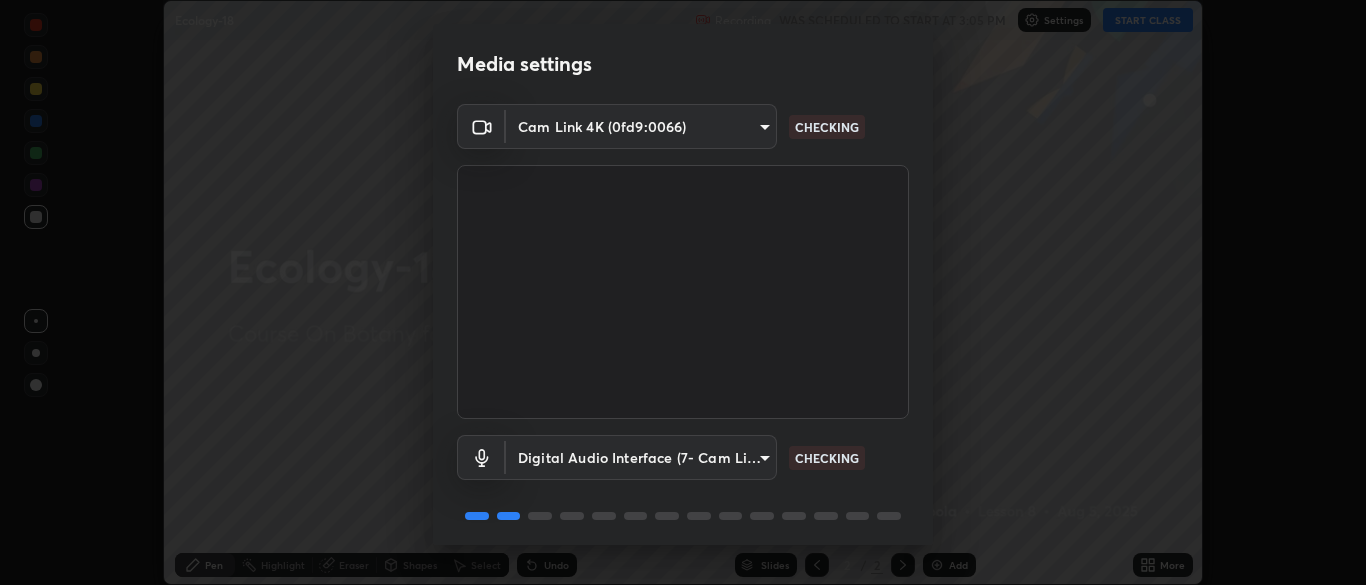 scroll, scrollTop: 71, scrollLeft: 0, axis: vertical 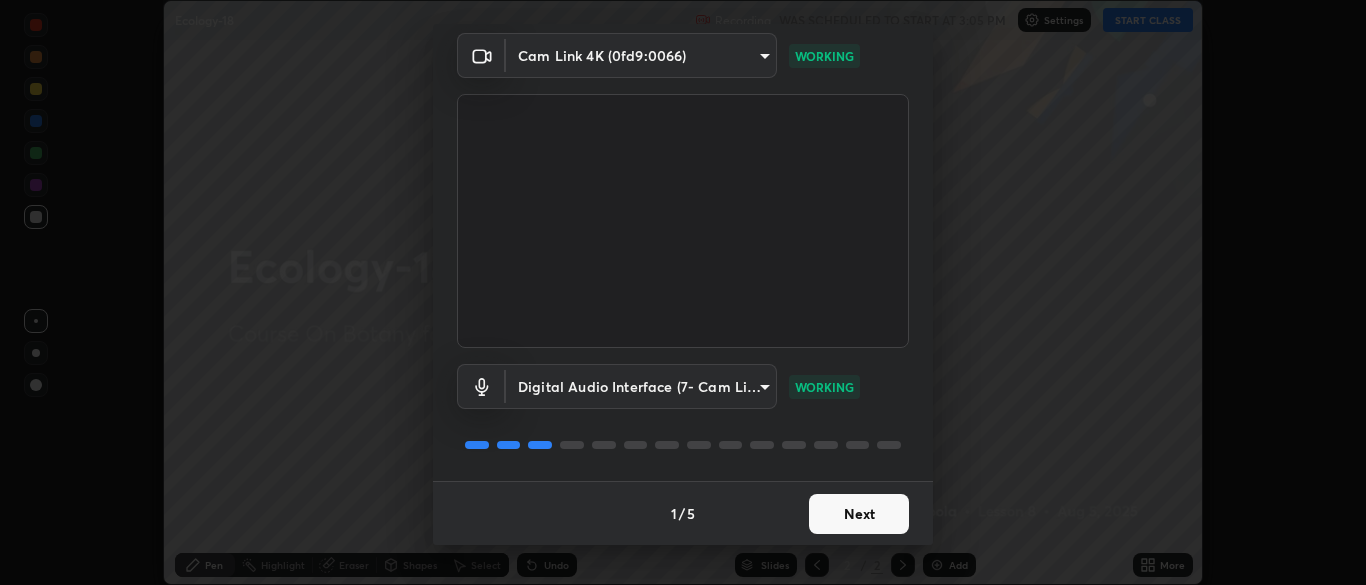 click on "Next" at bounding box center [859, 514] 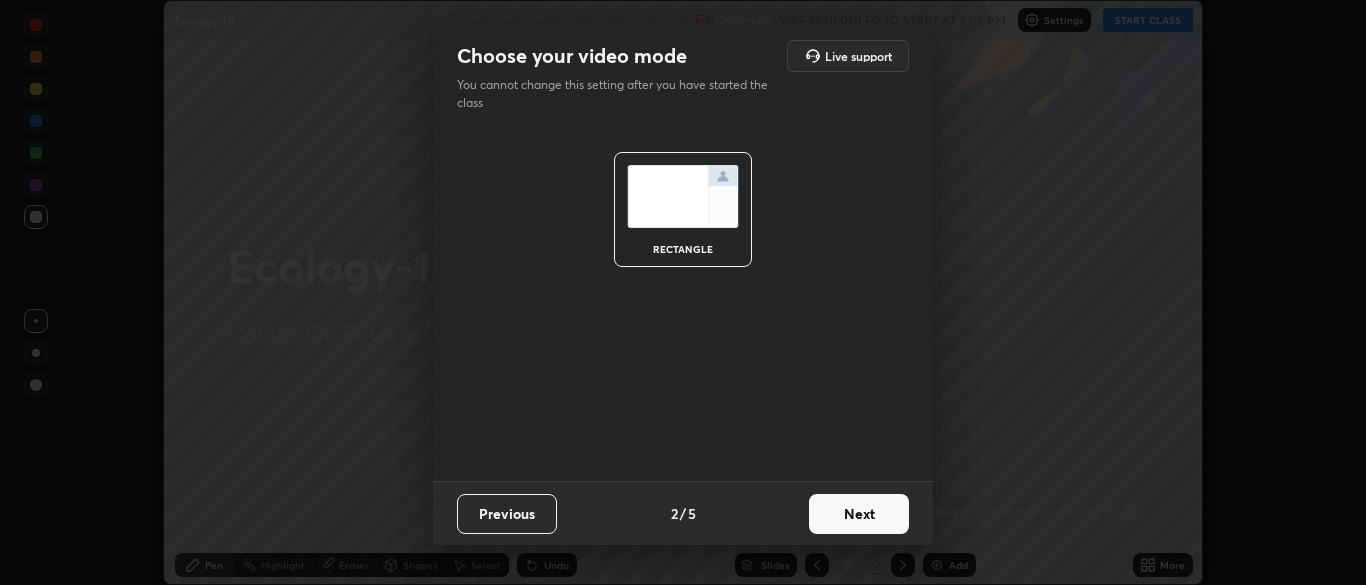 scroll, scrollTop: 0, scrollLeft: 0, axis: both 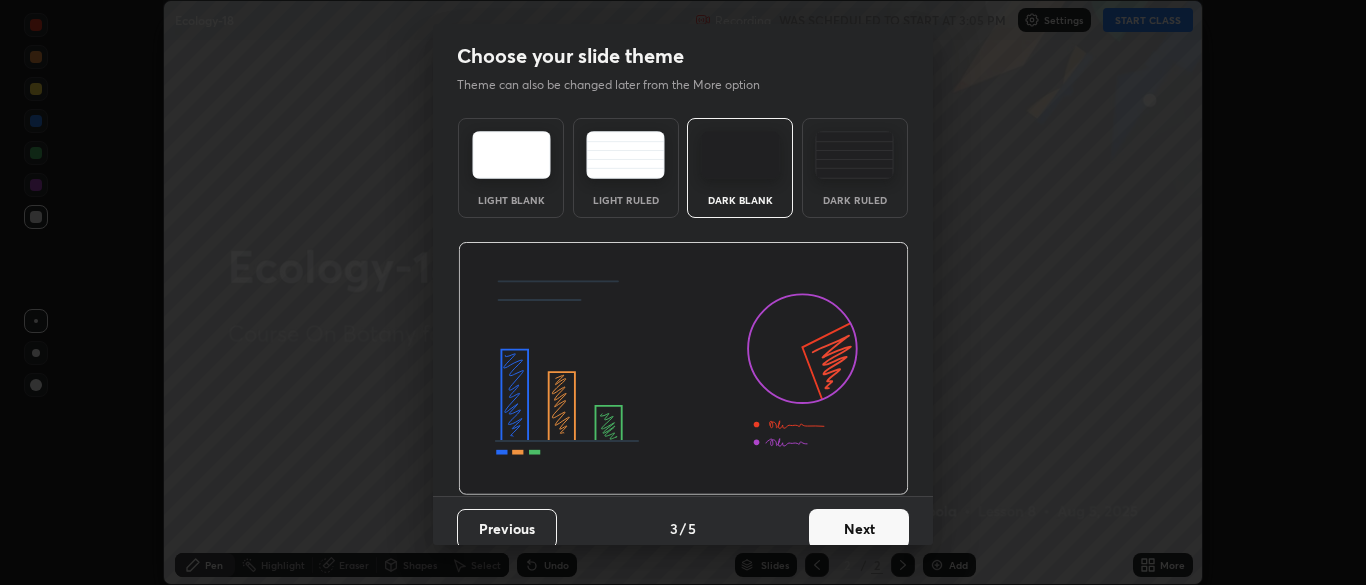 click on "Next" at bounding box center (859, 529) 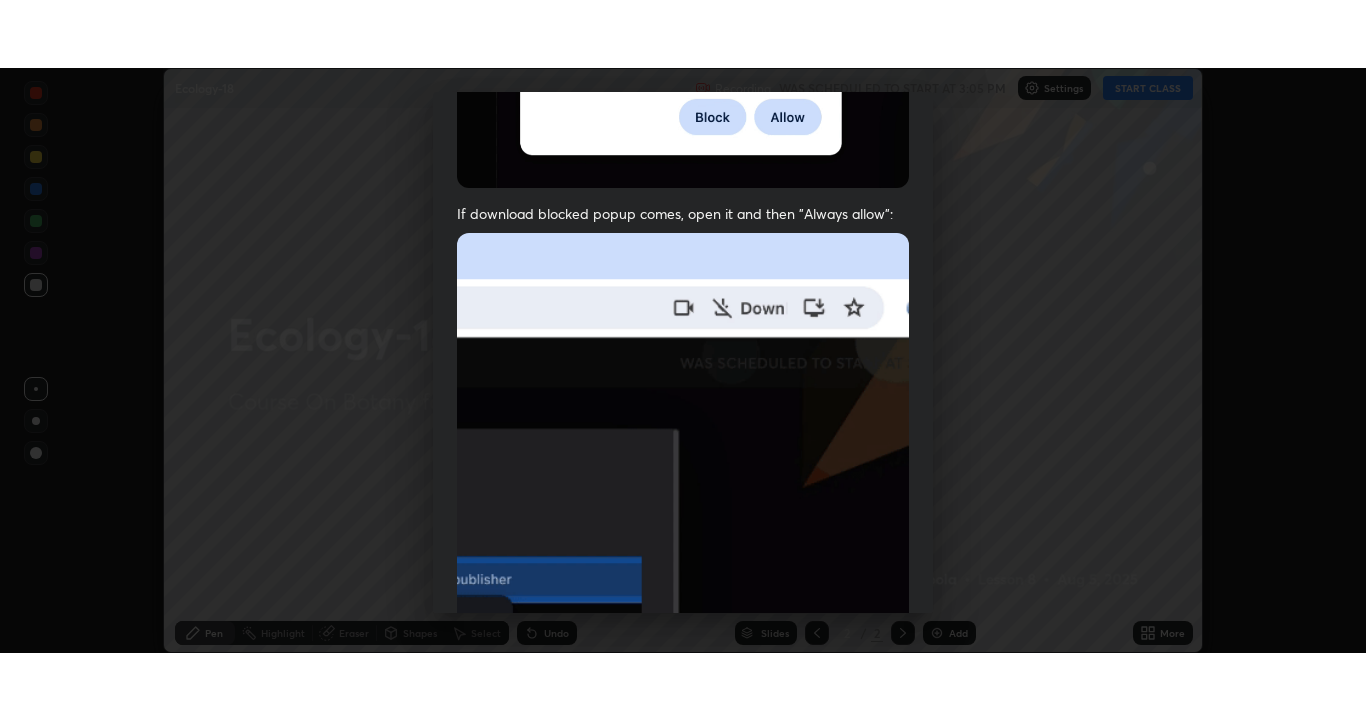 scroll, scrollTop: 479, scrollLeft: 0, axis: vertical 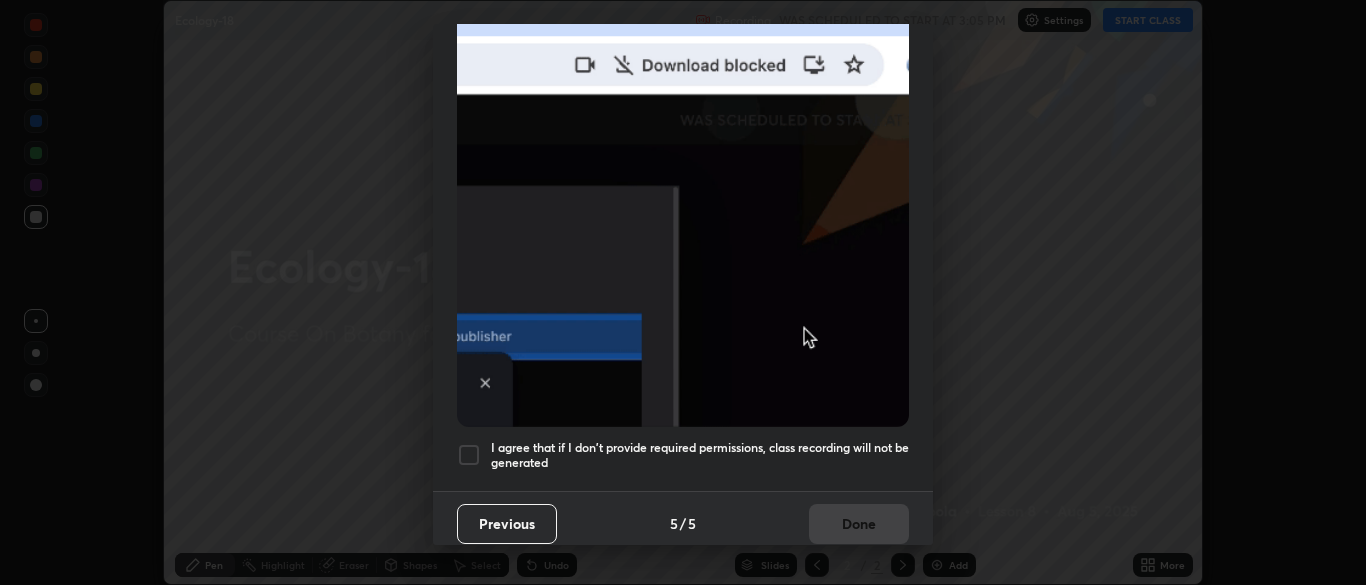 click on "I agree that if I don't provide required permissions, class recording will not be generated" at bounding box center (700, 455) 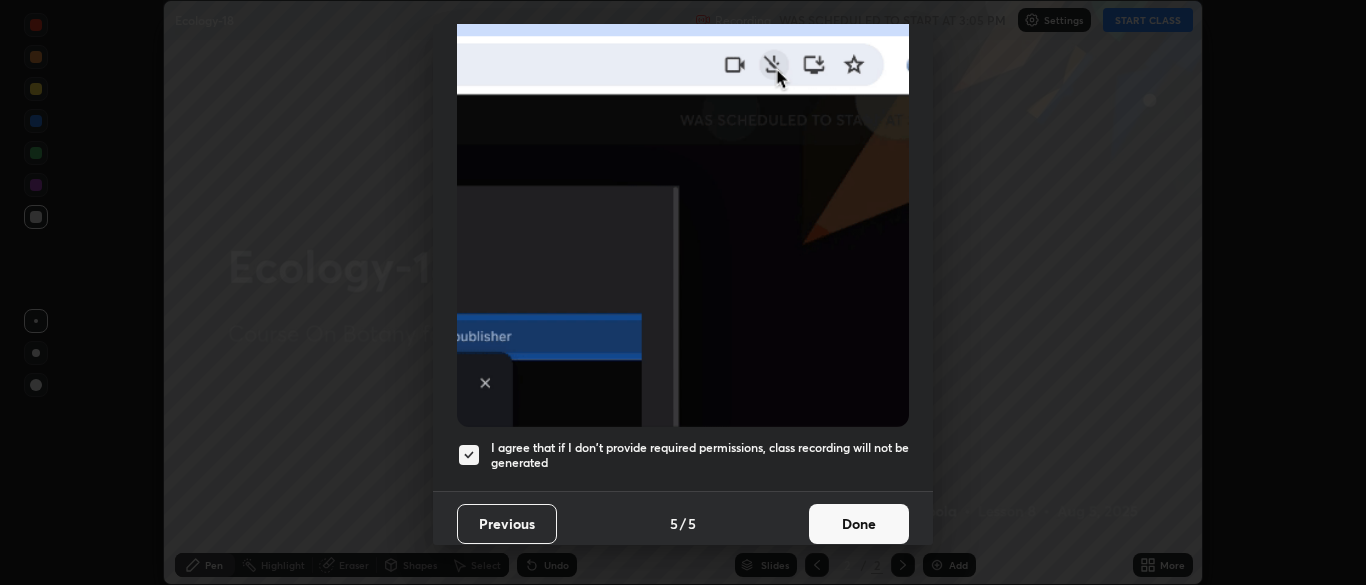click on "Done" at bounding box center (859, 524) 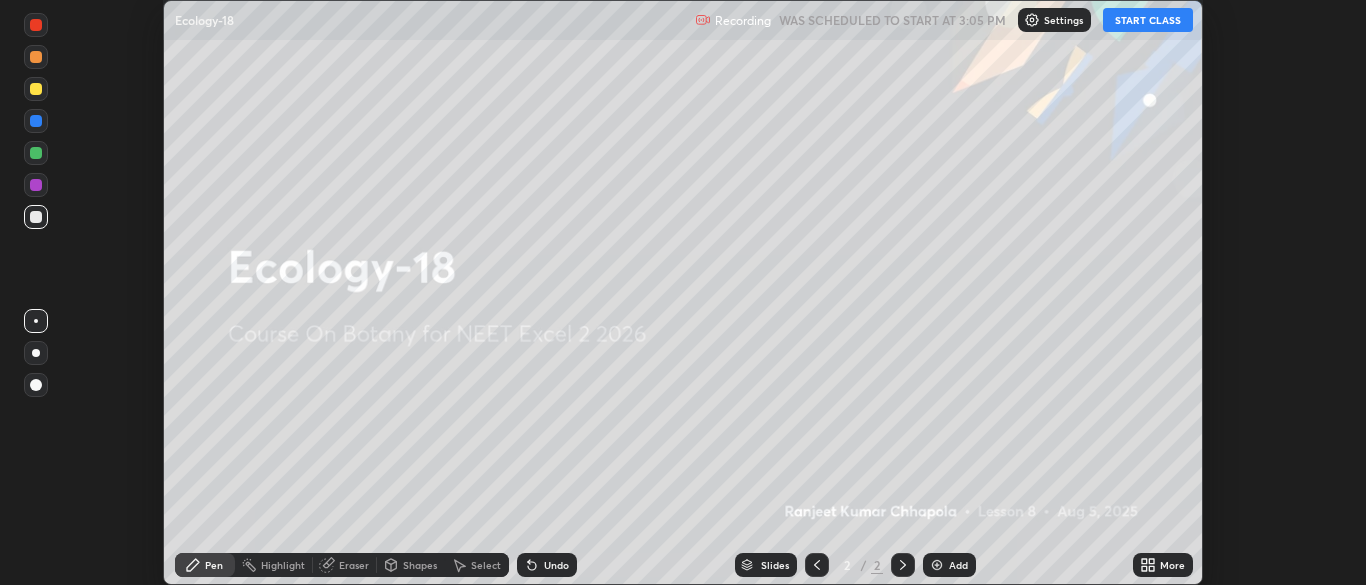 click on "More" at bounding box center (1163, 565) 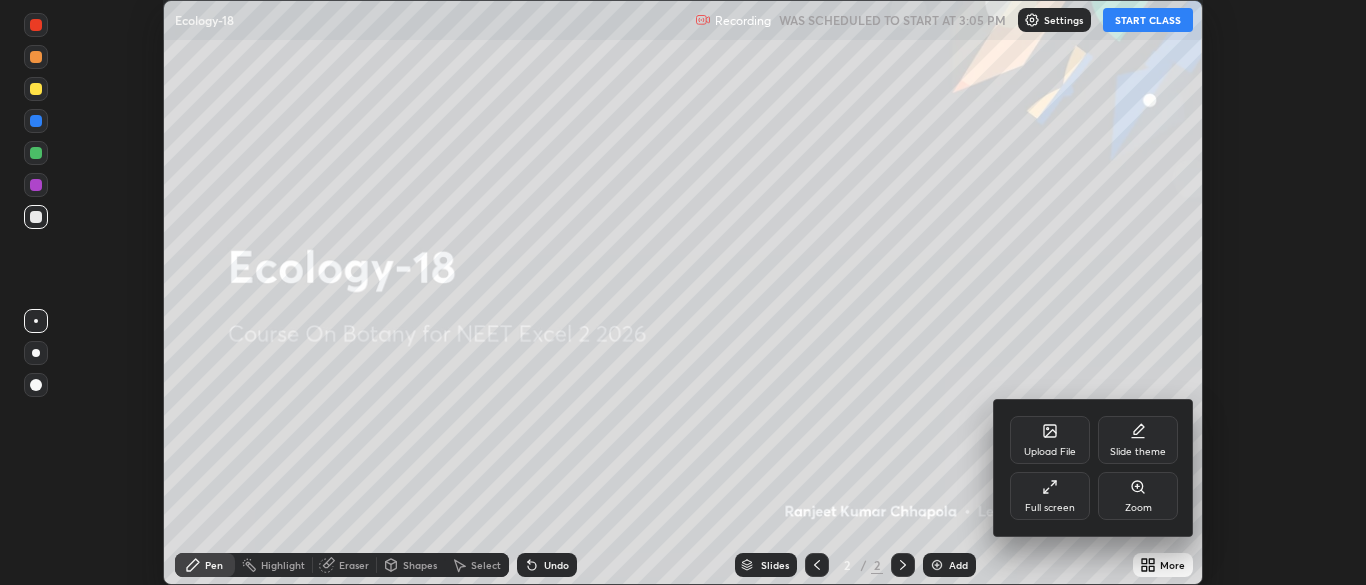 click on "Full screen" at bounding box center [1050, 496] 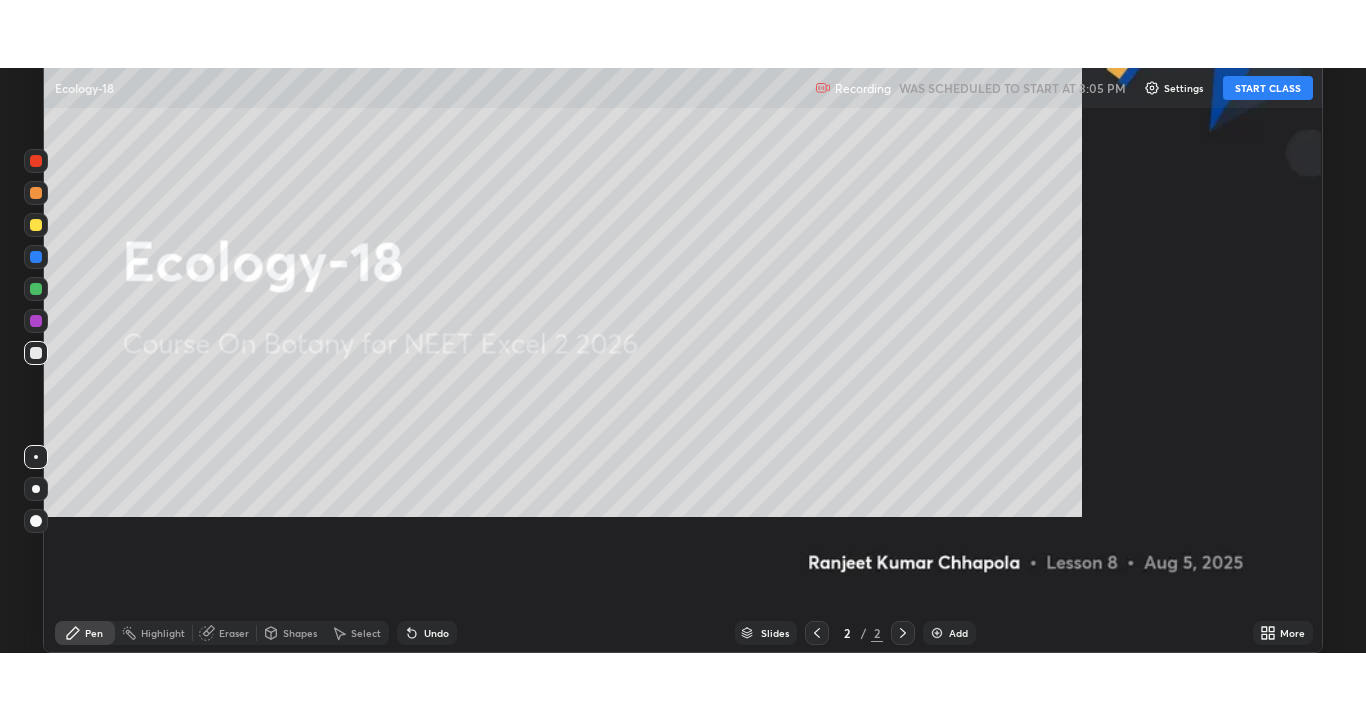scroll, scrollTop: 99280, scrollLeft: 98634, axis: both 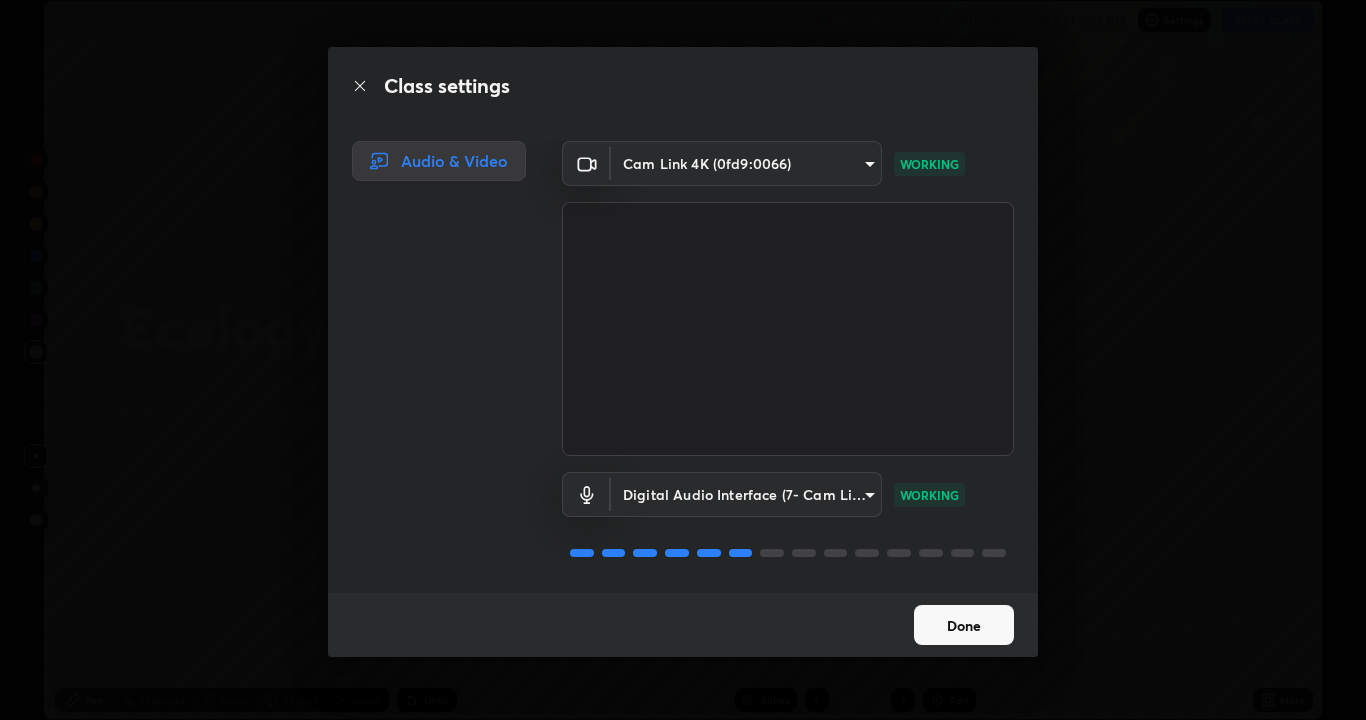 click on "Done" at bounding box center [964, 625] 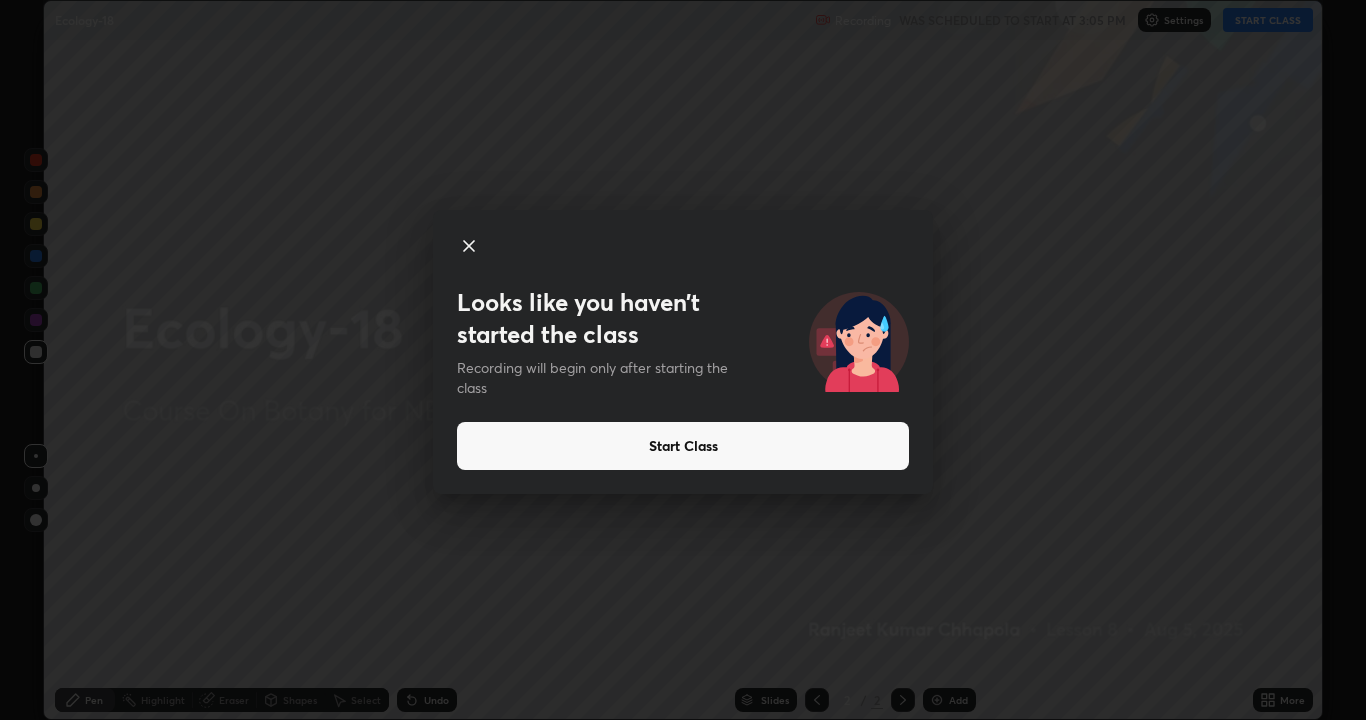 click on "Looks like you haven’t started the class Recording will begin only after starting the class Start Class" at bounding box center (683, 360) 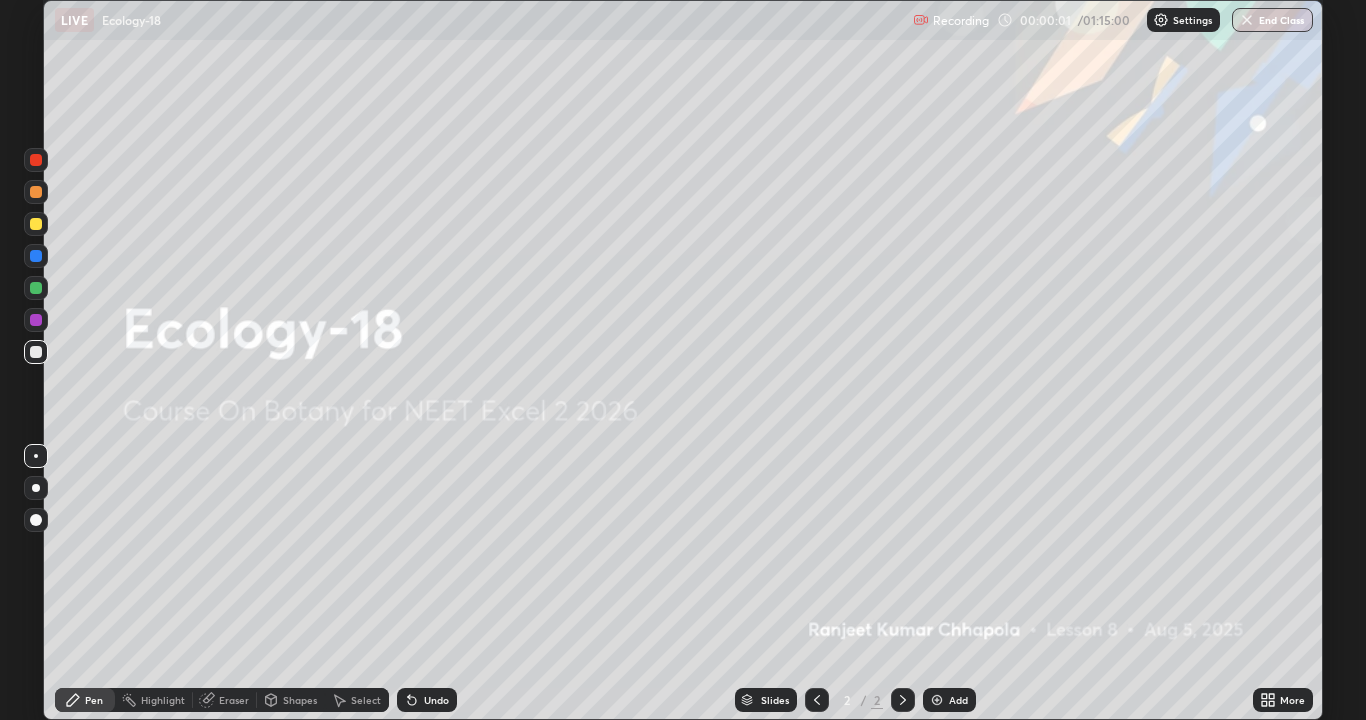 click on "Add" at bounding box center [958, 700] 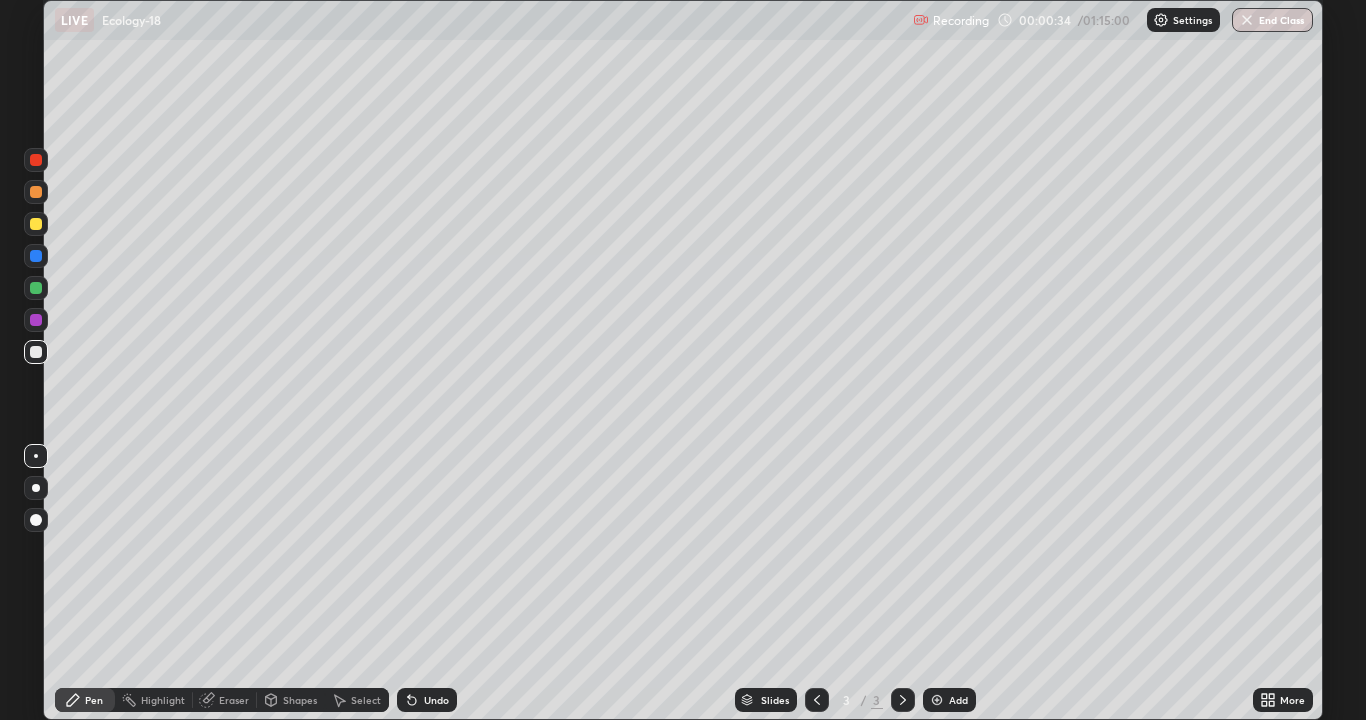 click 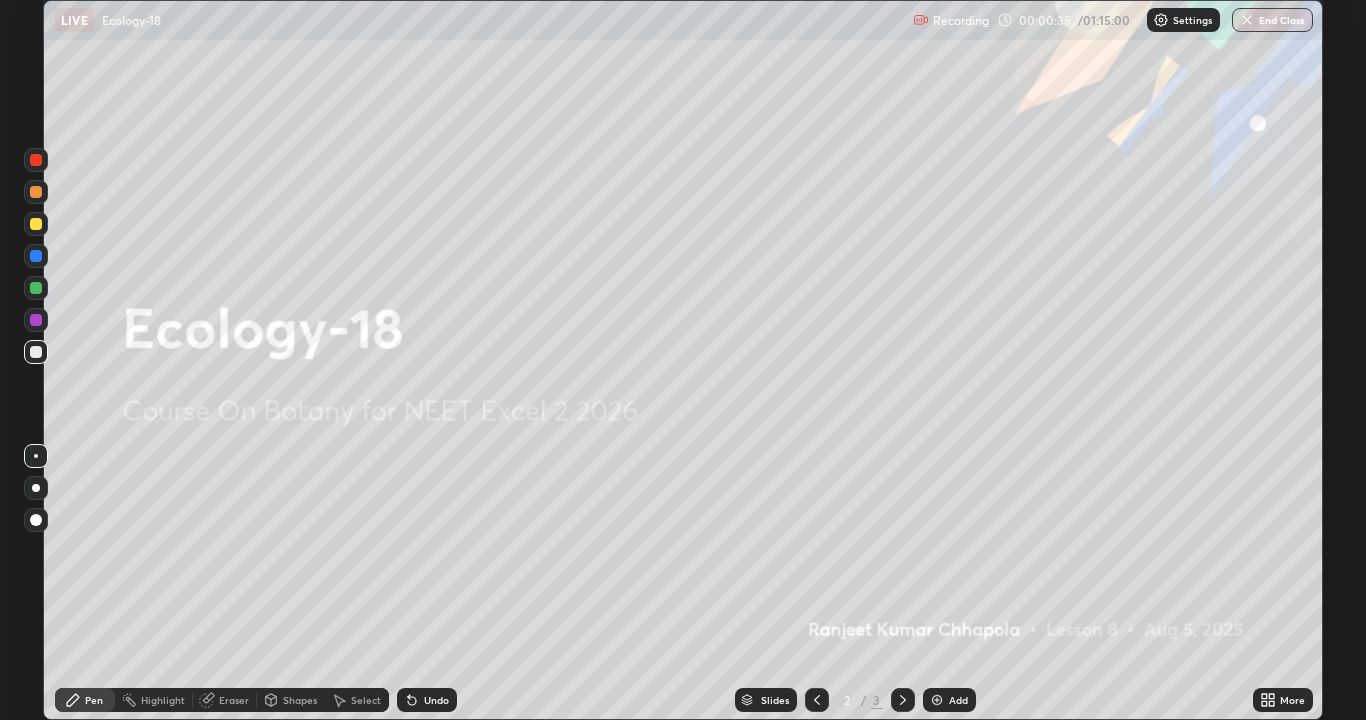 click 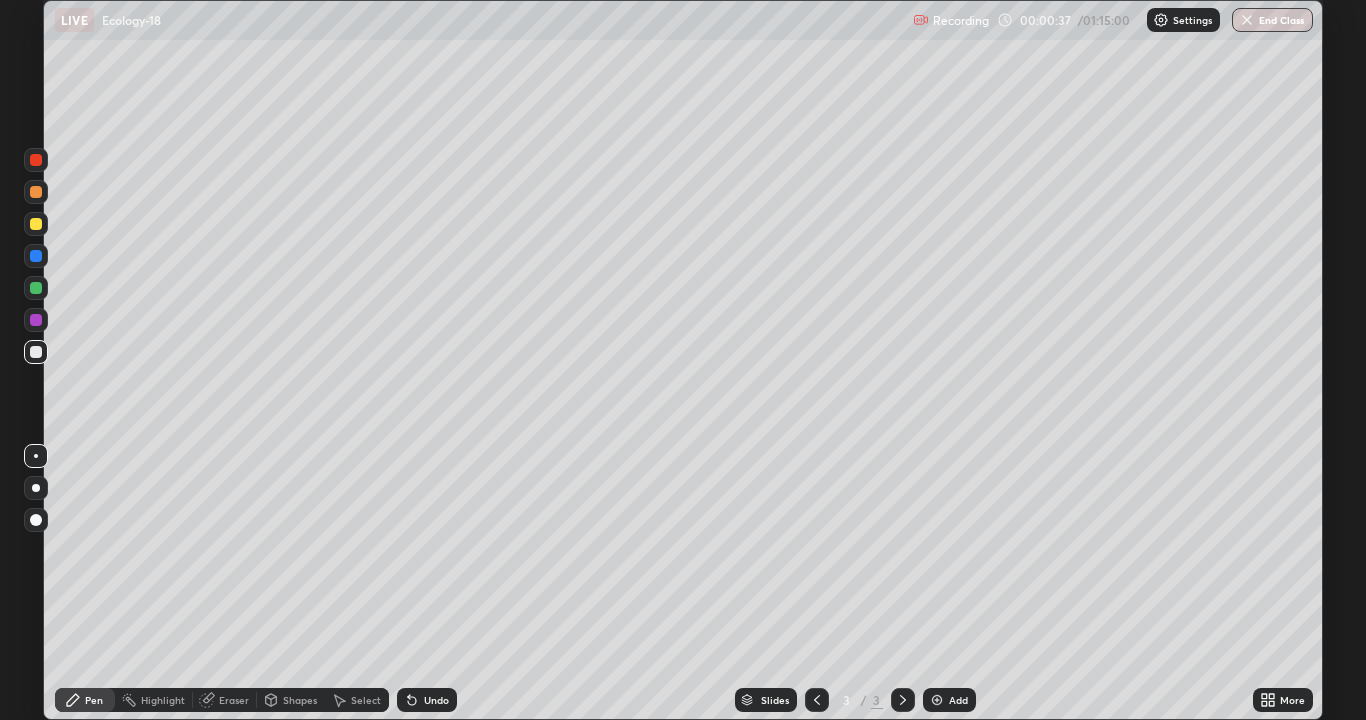 click on "Add" at bounding box center [958, 700] 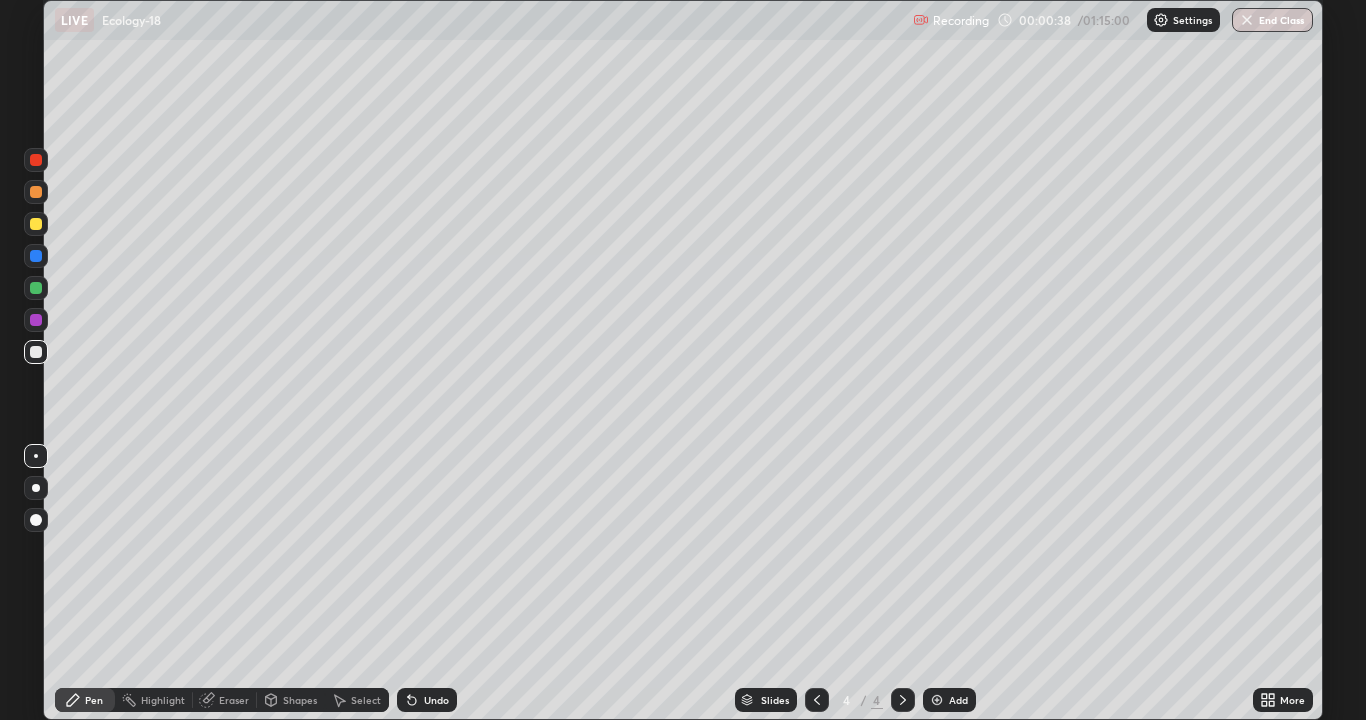 click at bounding box center [817, 700] 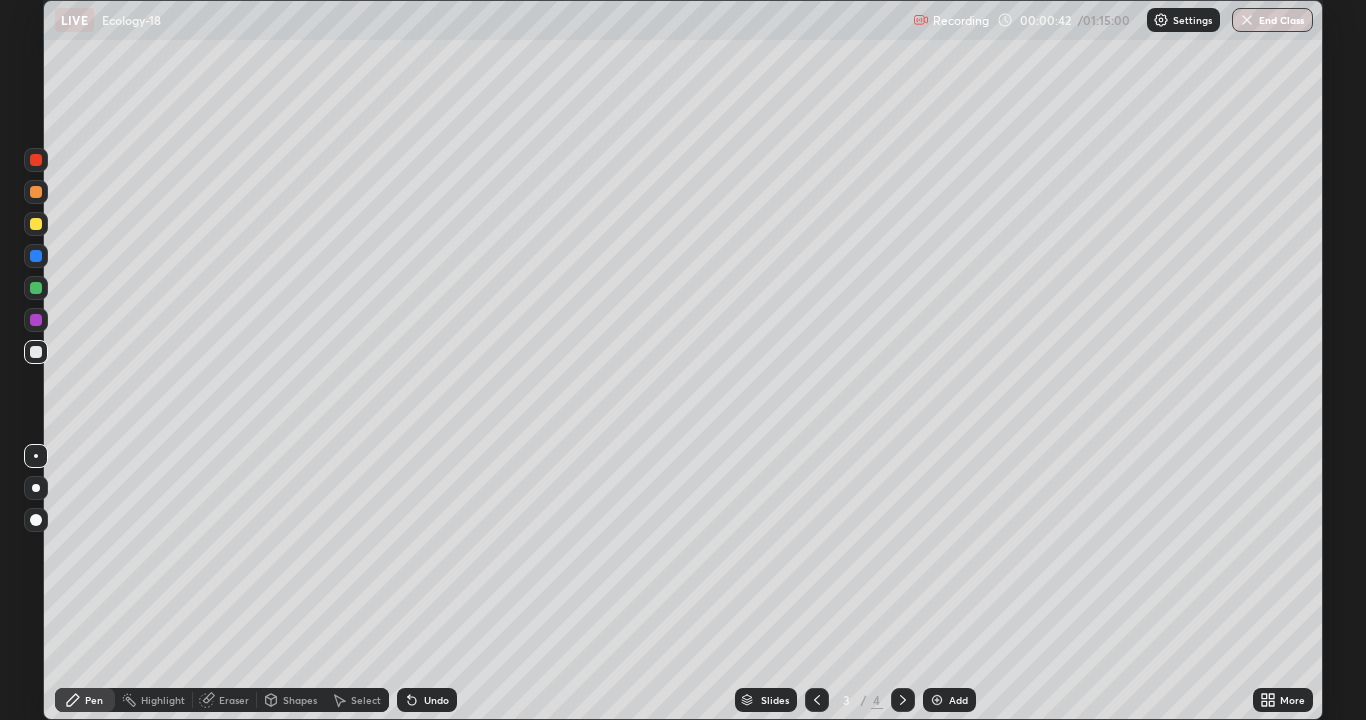 click at bounding box center (36, 352) 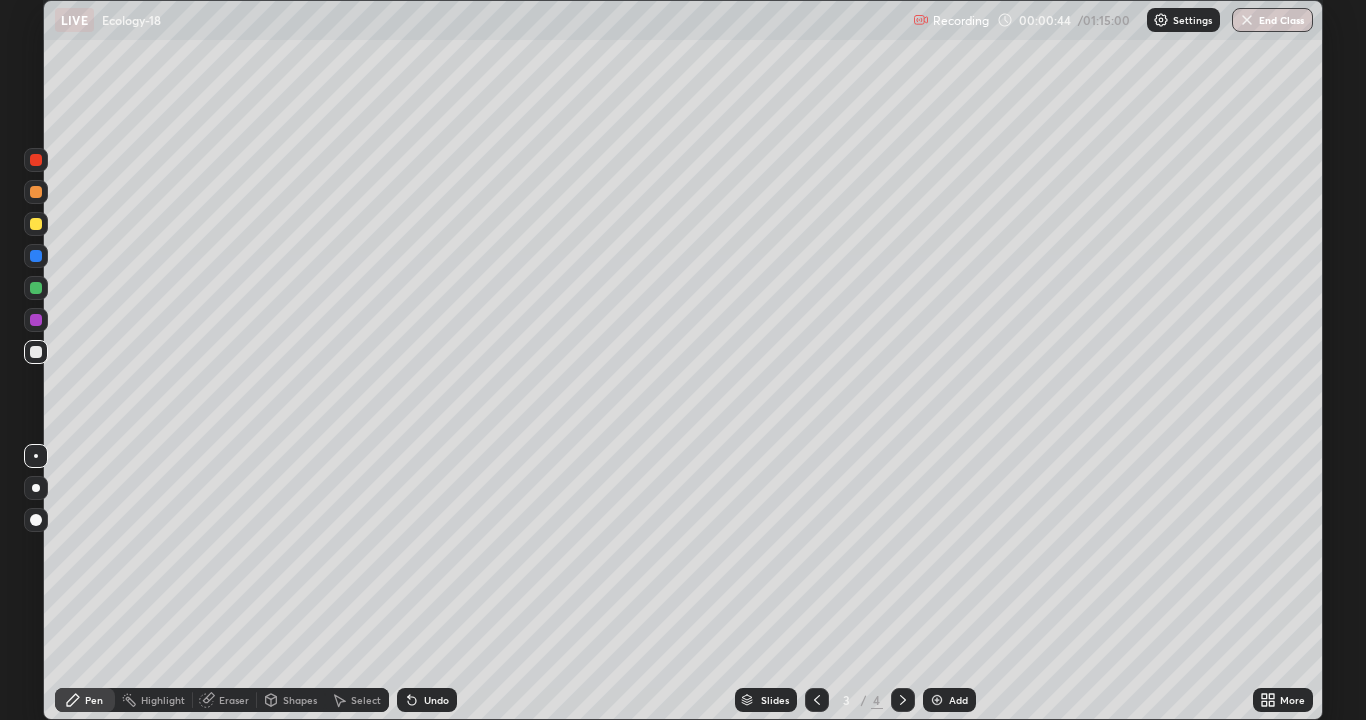 click at bounding box center (36, 352) 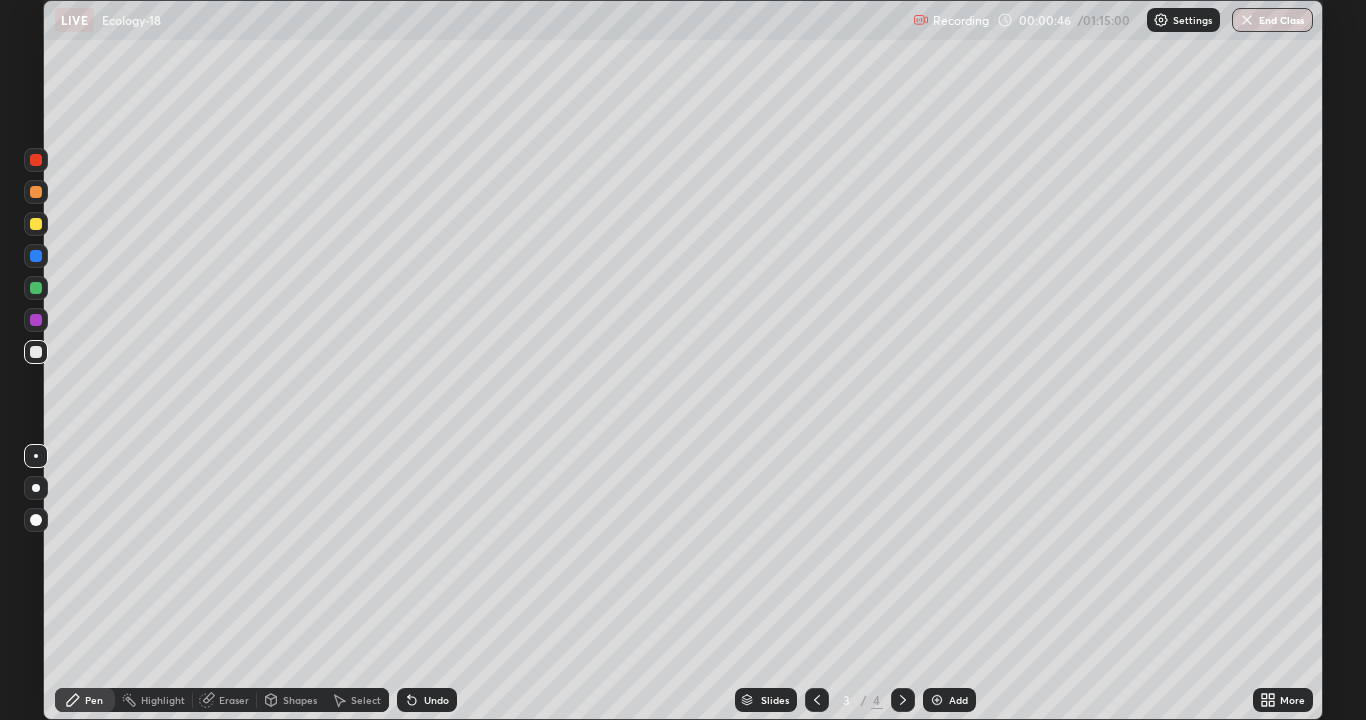 click on "Undo" at bounding box center (427, 700) 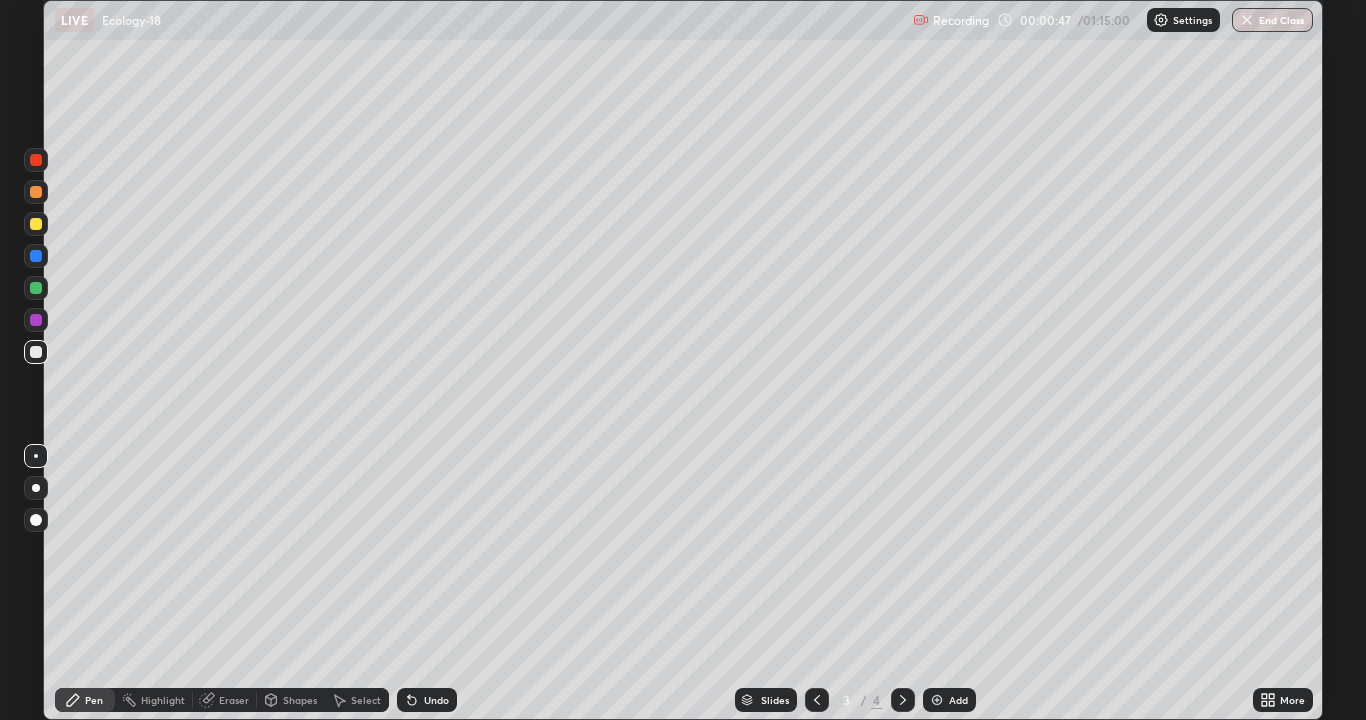 click at bounding box center [36, 488] 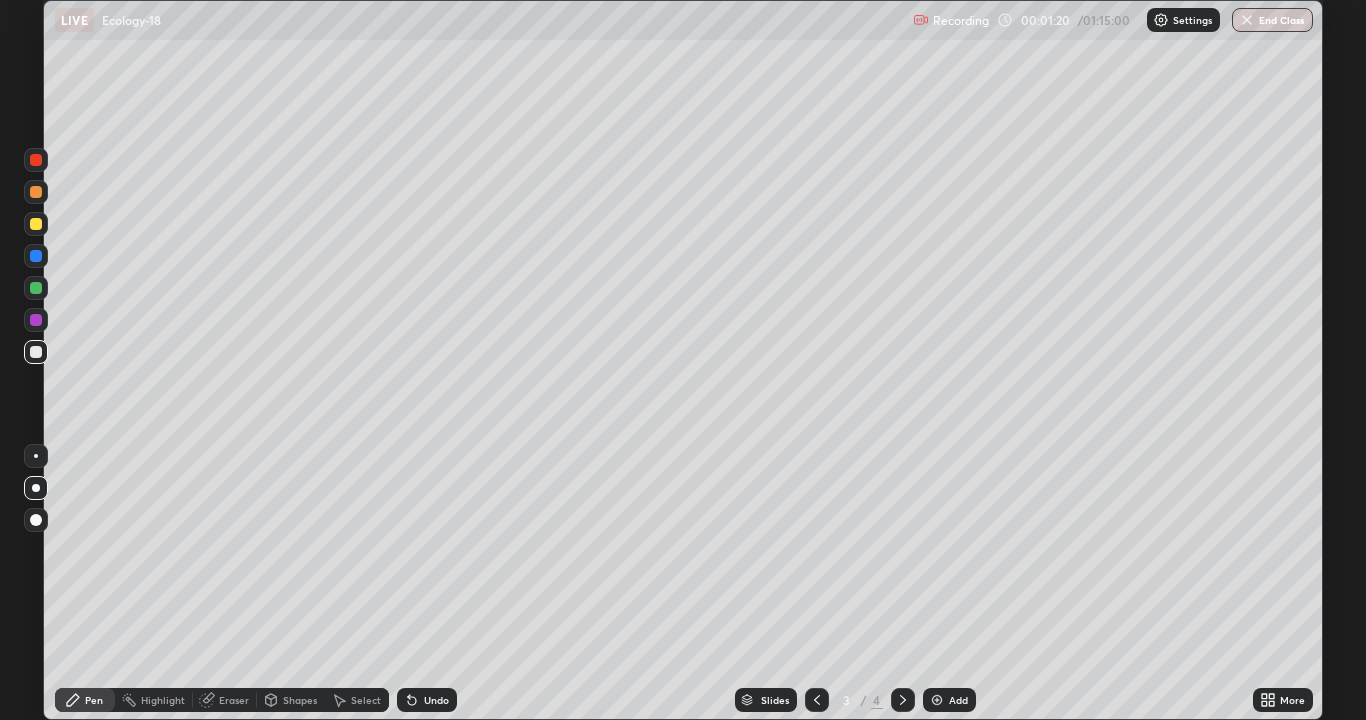 click on "Undo" at bounding box center [427, 700] 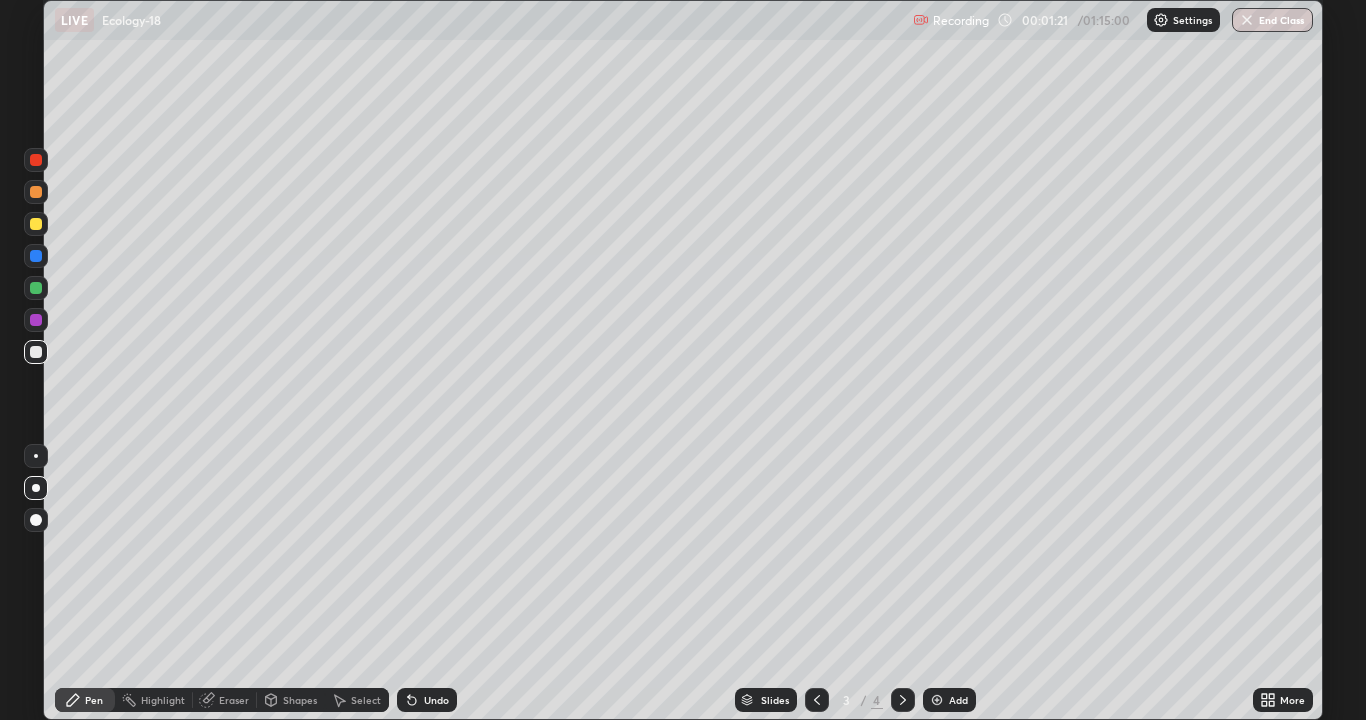 click on "Undo" at bounding box center [436, 700] 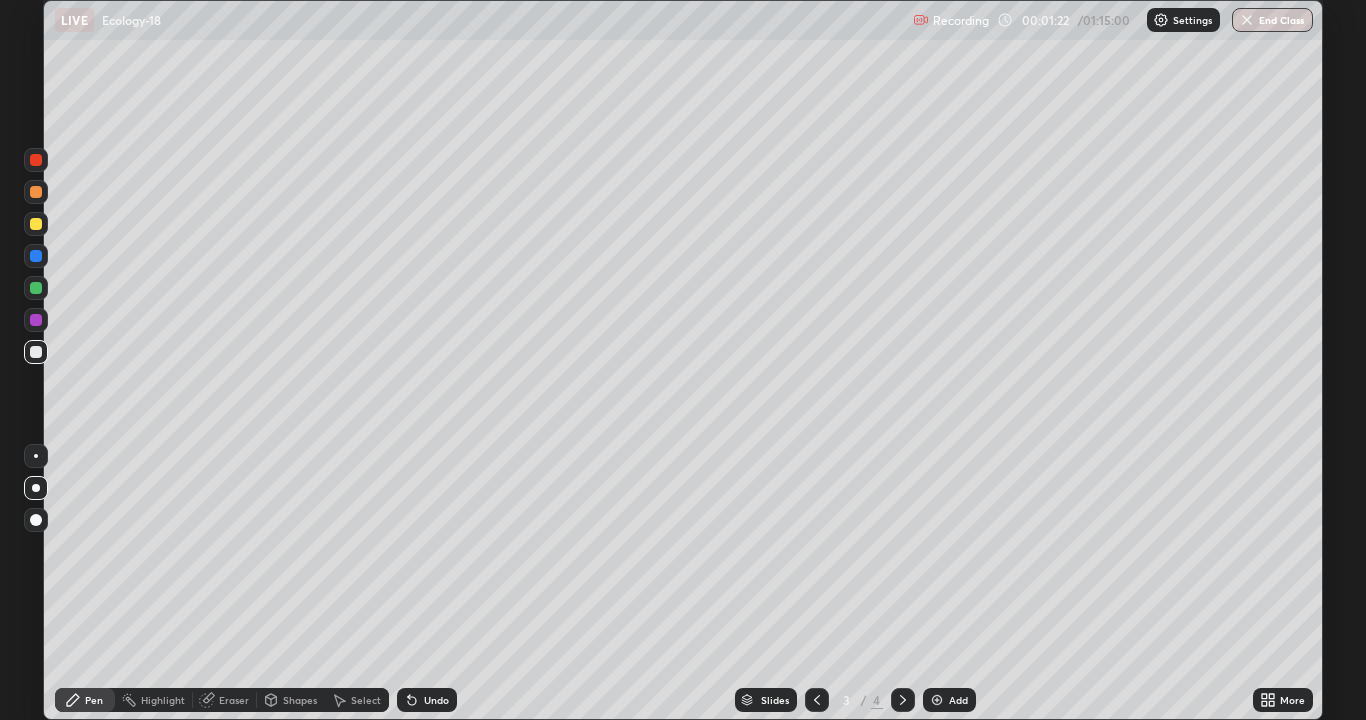 click on "Undo" at bounding box center [436, 700] 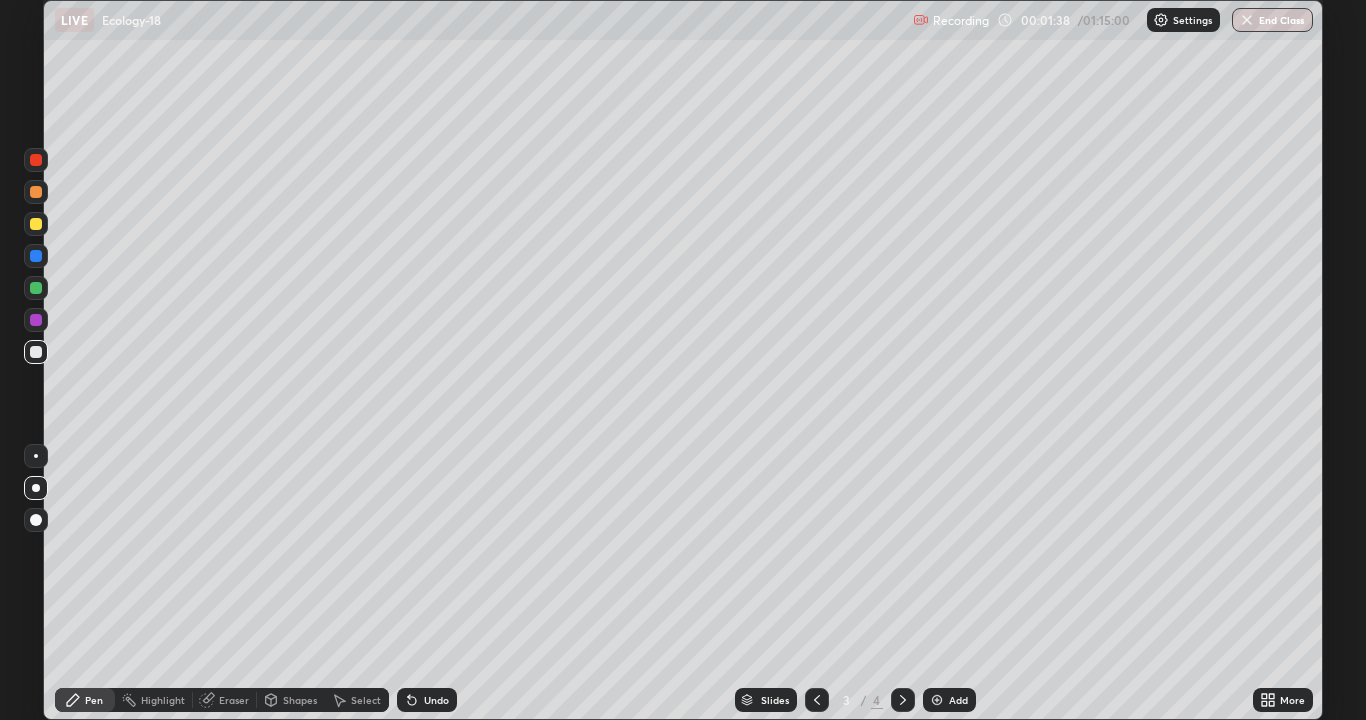 click on "Eraser" at bounding box center (234, 700) 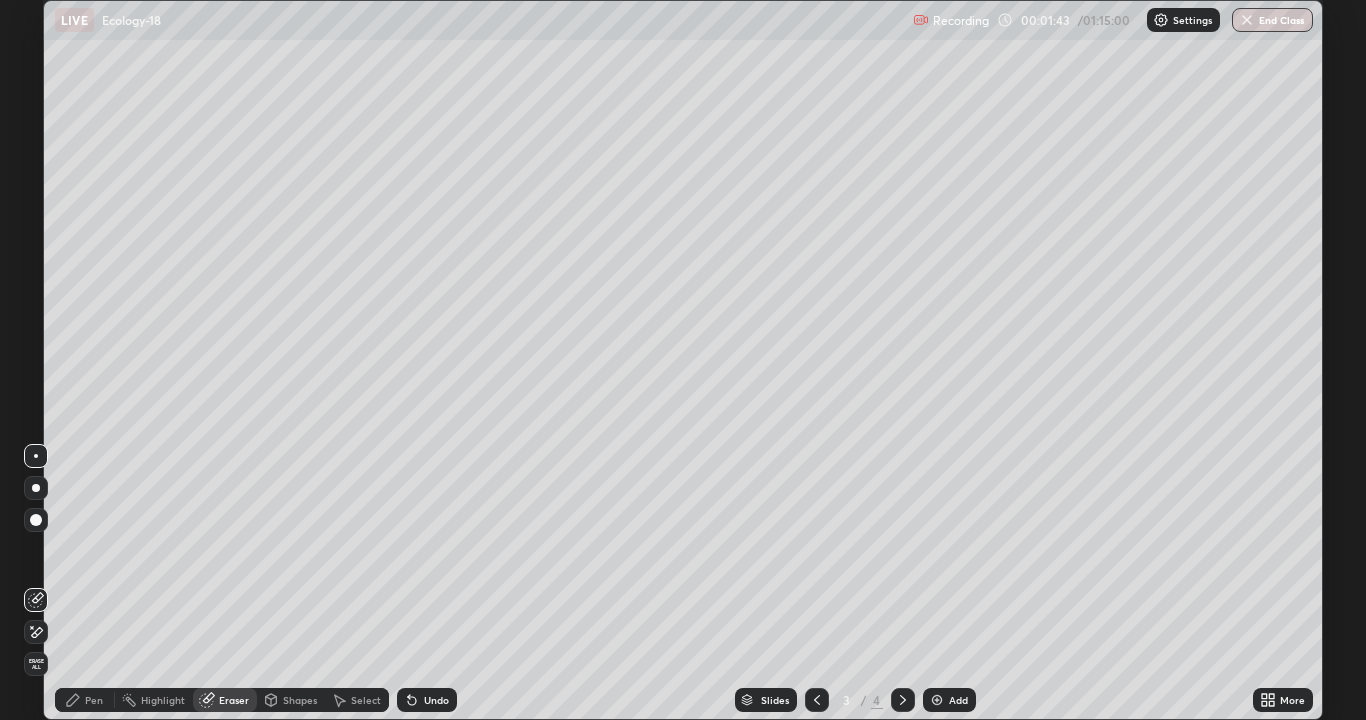 click on "Pen" at bounding box center (94, 700) 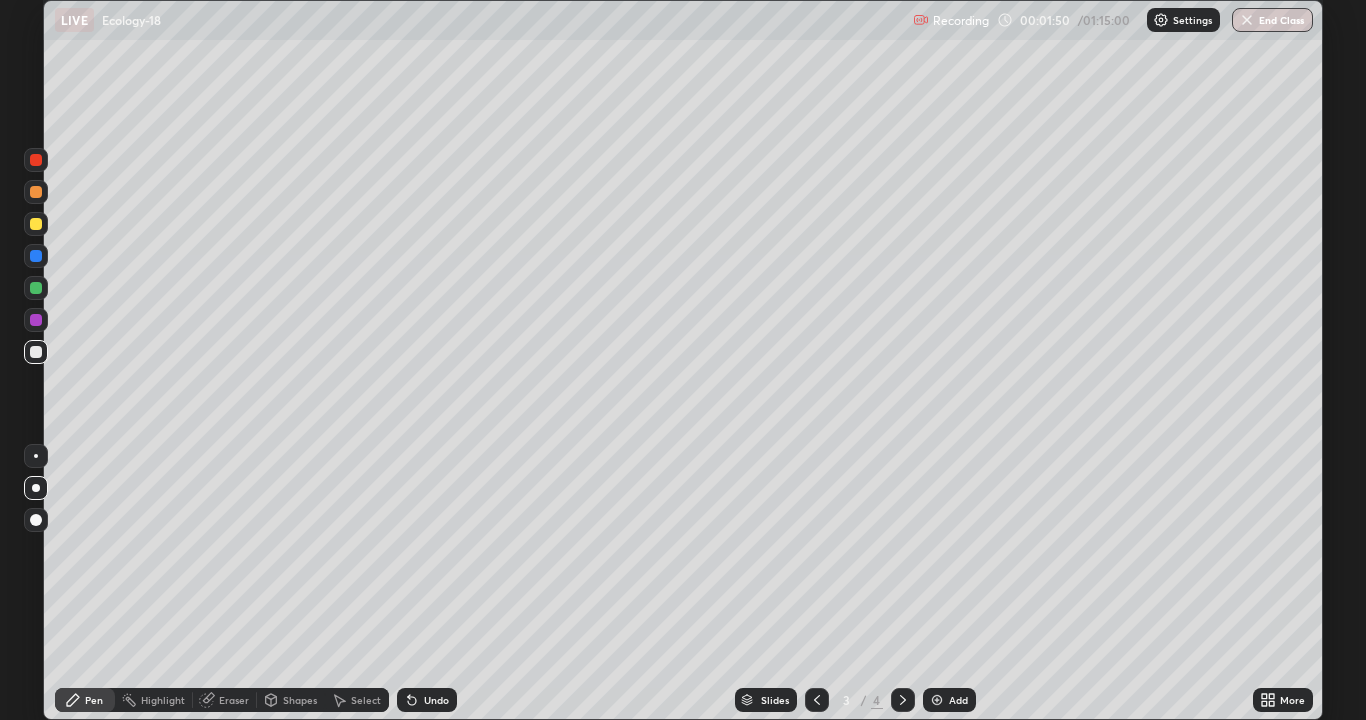 click on "Select" at bounding box center (366, 700) 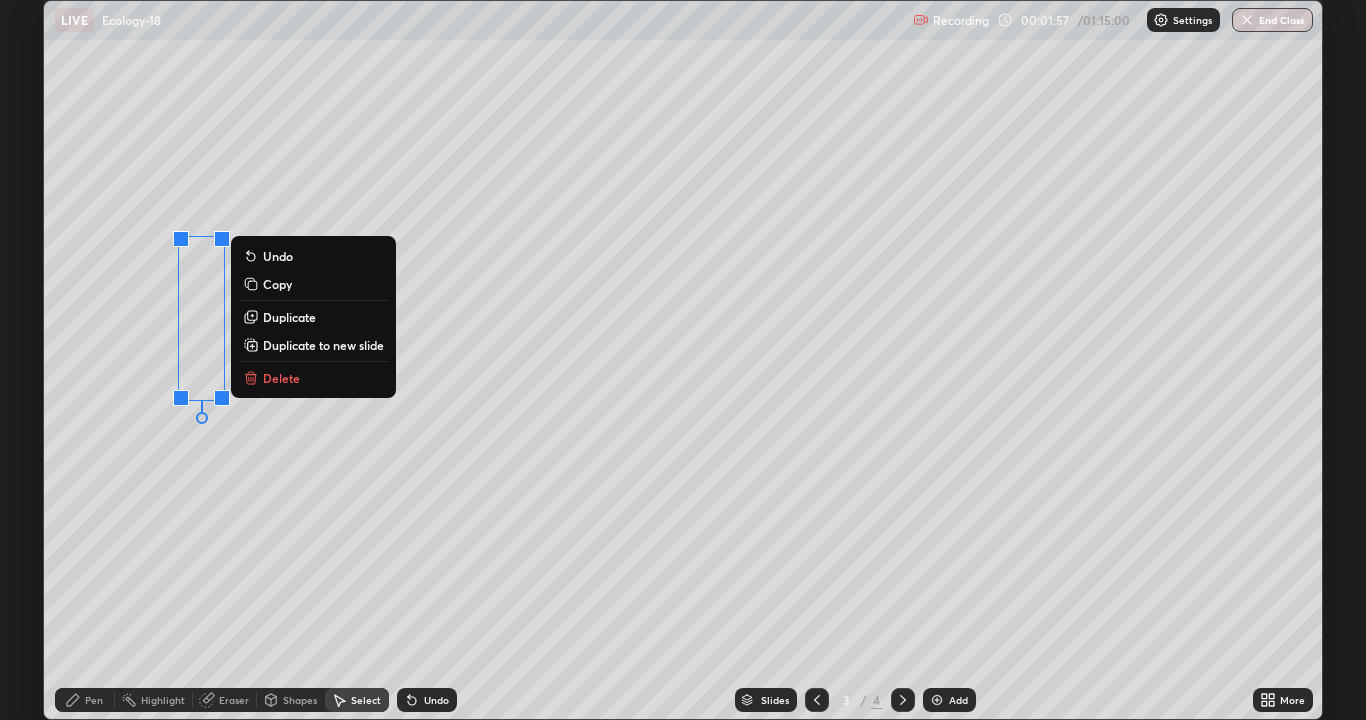 click on "Delete" at bounding box center (313, 378) 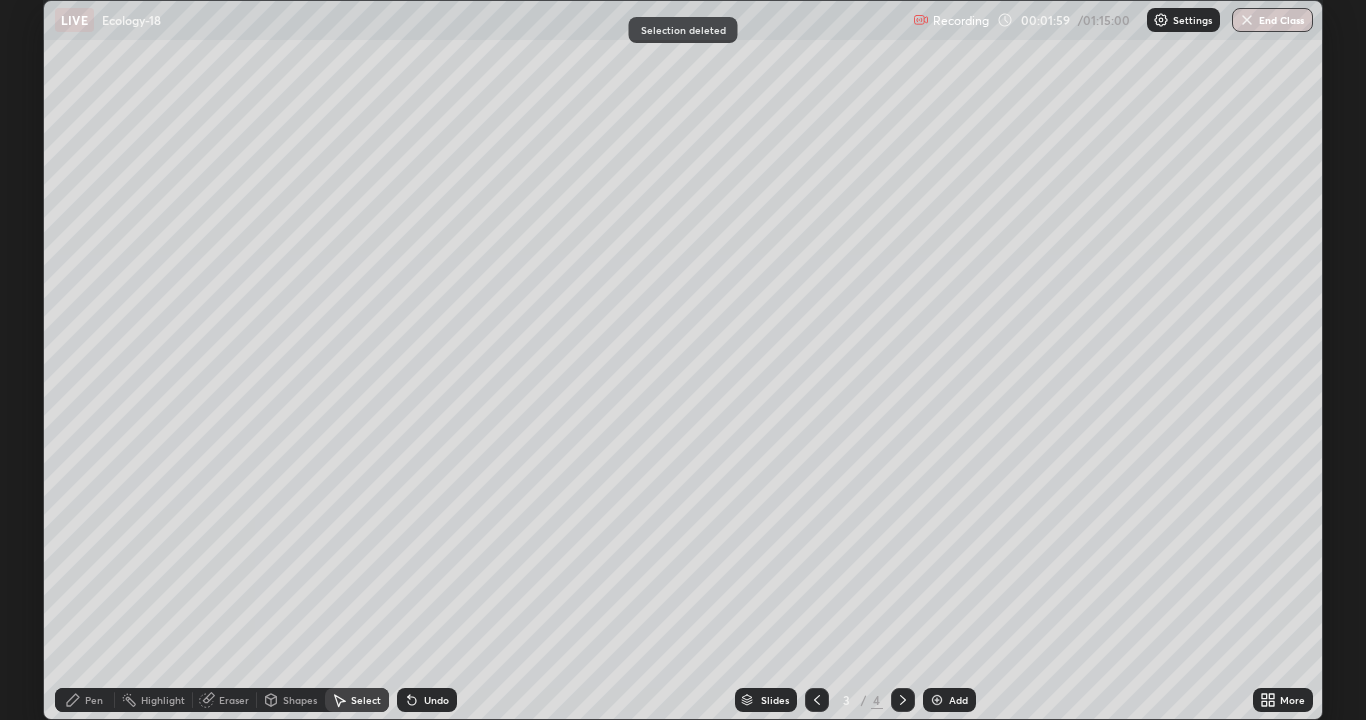 click on "Undo" at bounding box center [436, 700] 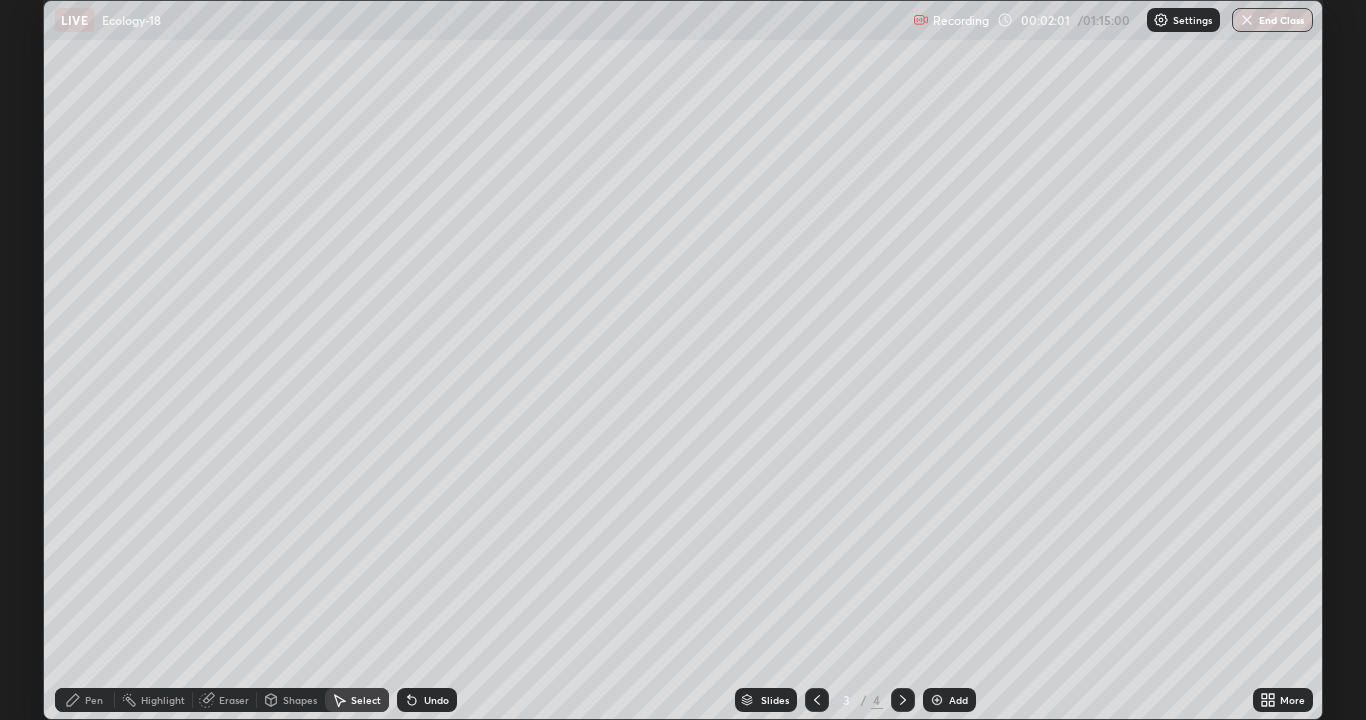 click on "Pen" at bounding box center (94, 700) 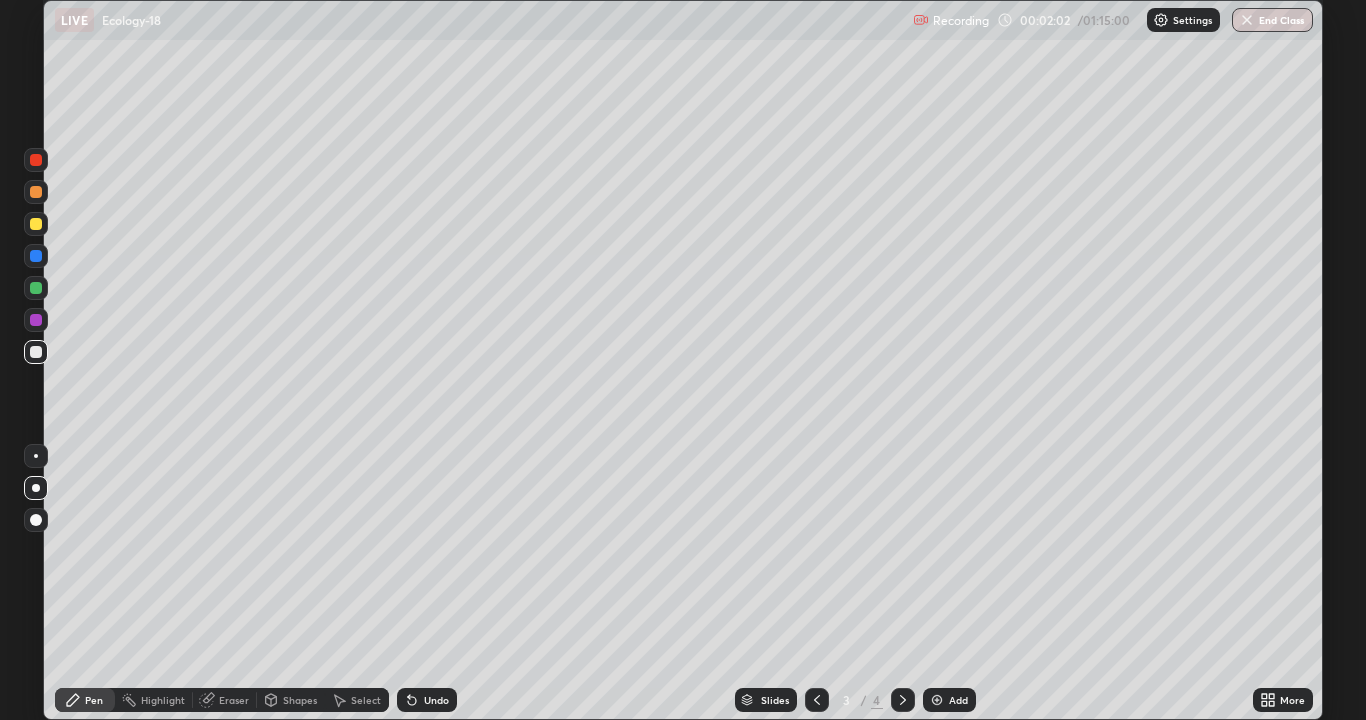 click at bounding box center (36, 320) 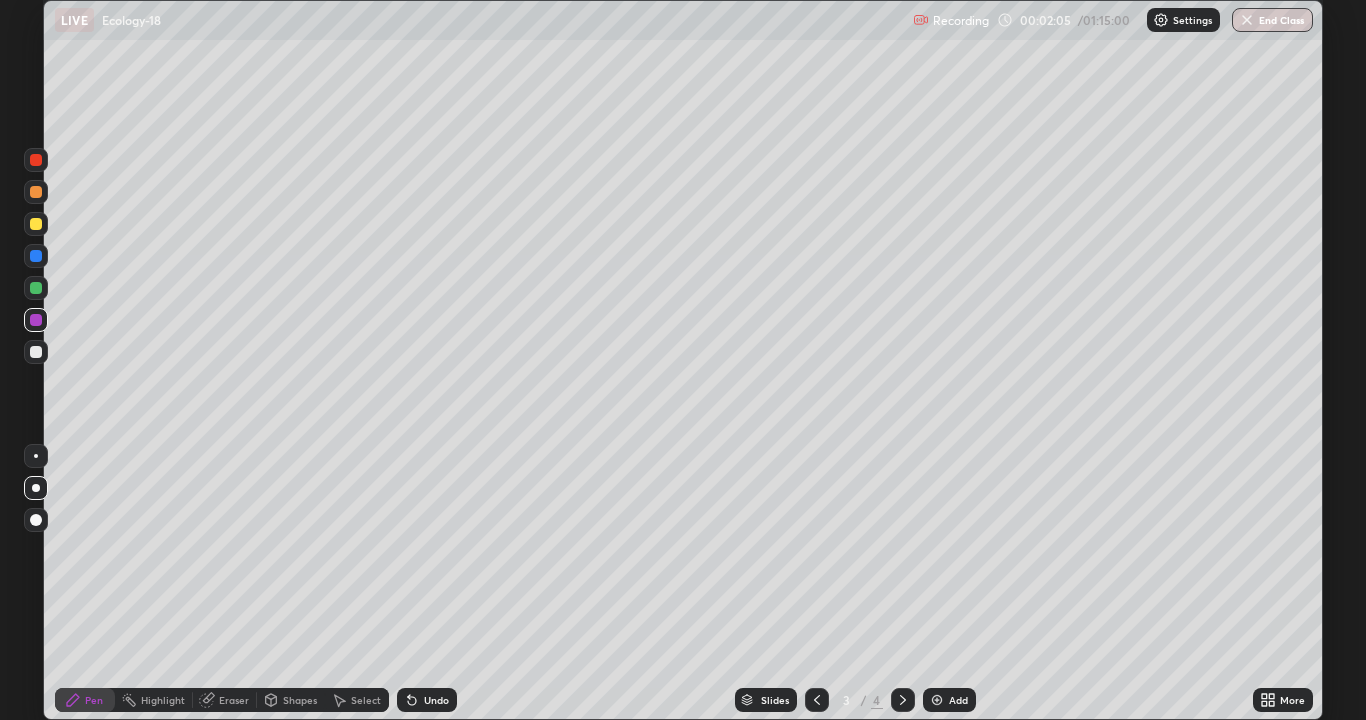 click 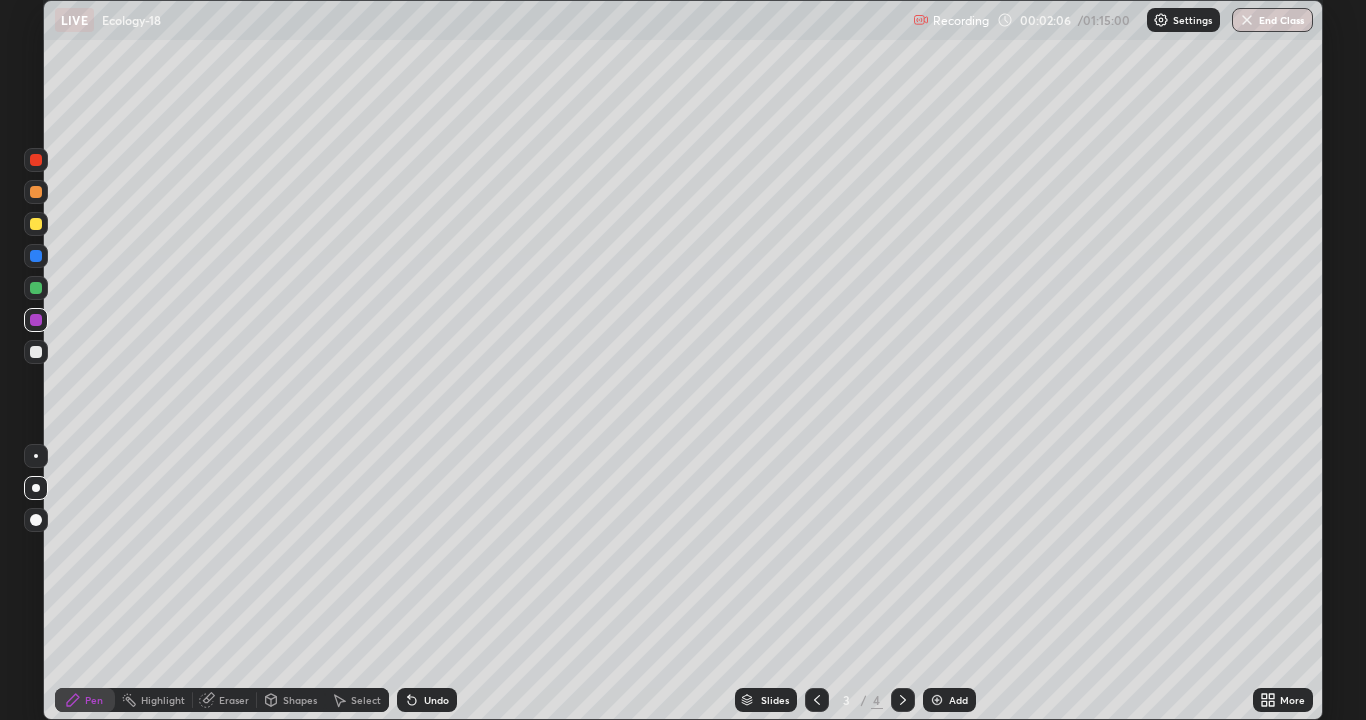 click on "Shapes" at bounding box center (300, 700) 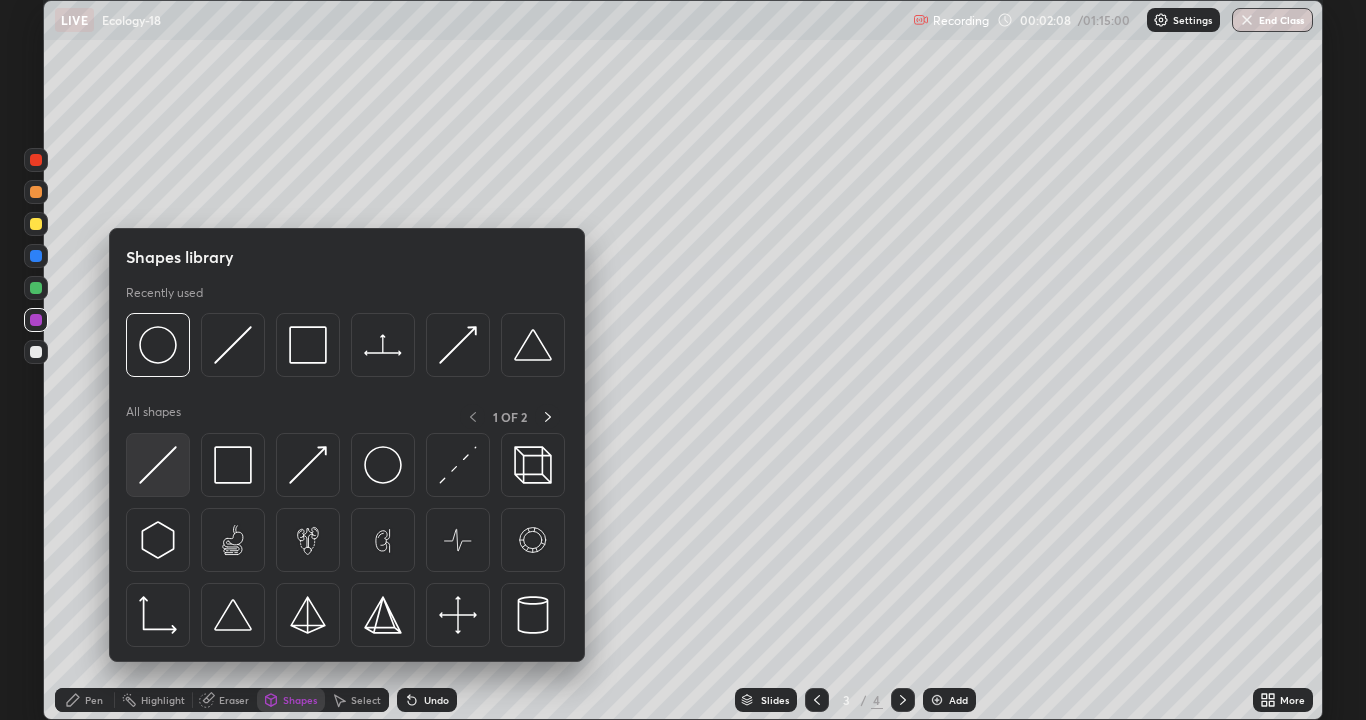 click at bounding box center (158, 465) 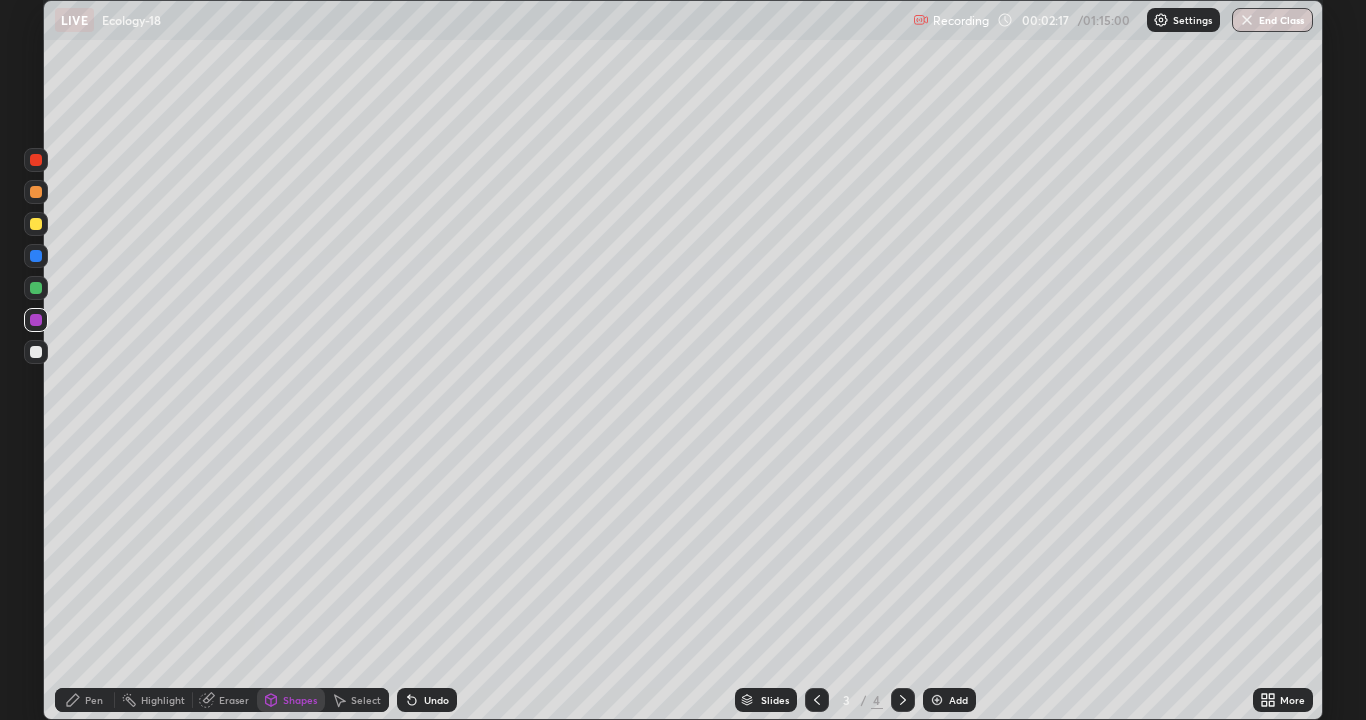 click on "Select" at bounding box center [366, 700] 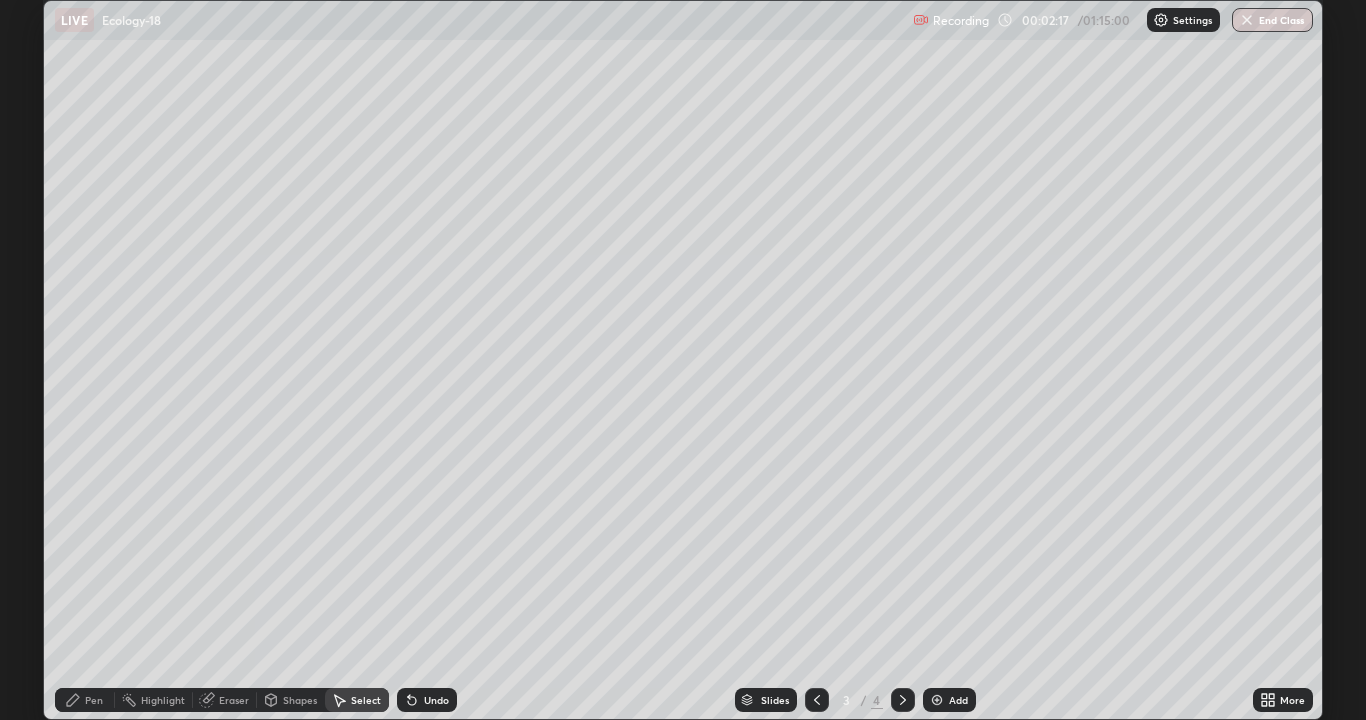 click on "0 ° Undo Copy Duplicate Duplicate to new slide Delete" at bounding box center [683, 360] 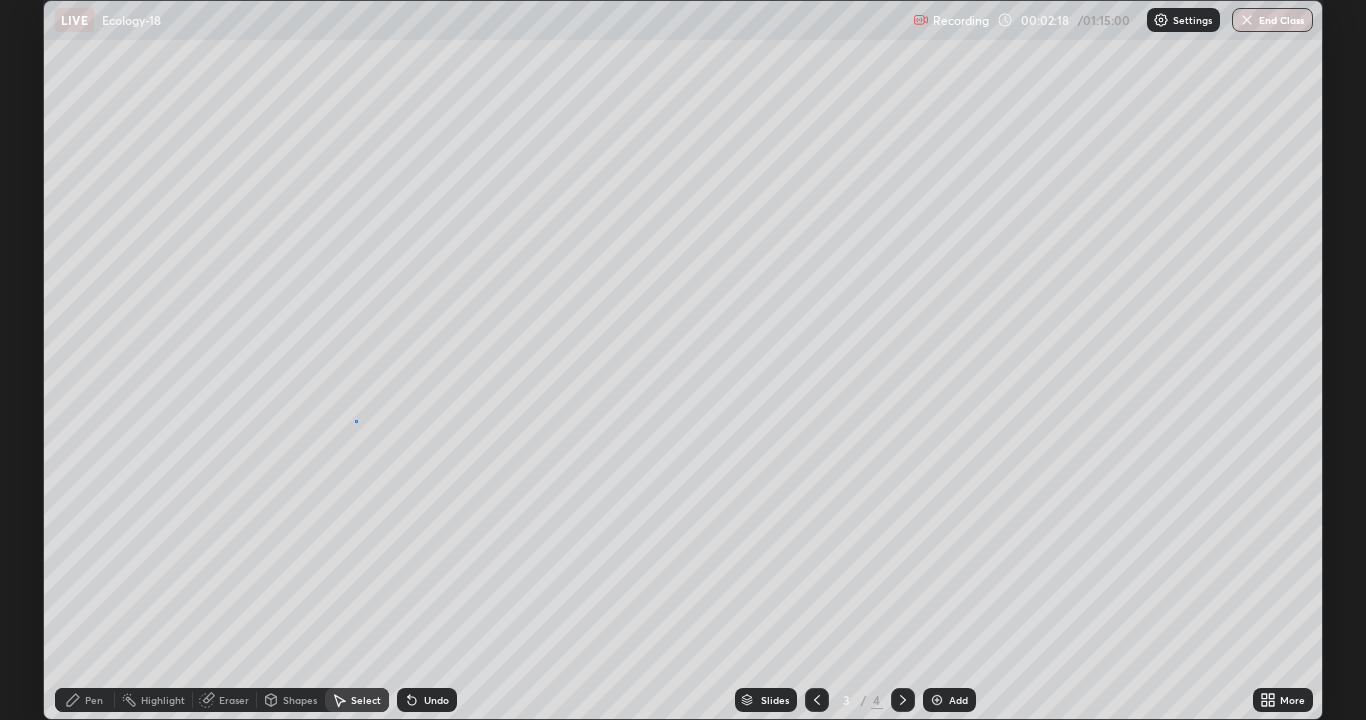 click on "0 ° Undo Copy Duplicate Duplicate to new slide Delete" at bounding box center (683, 360) 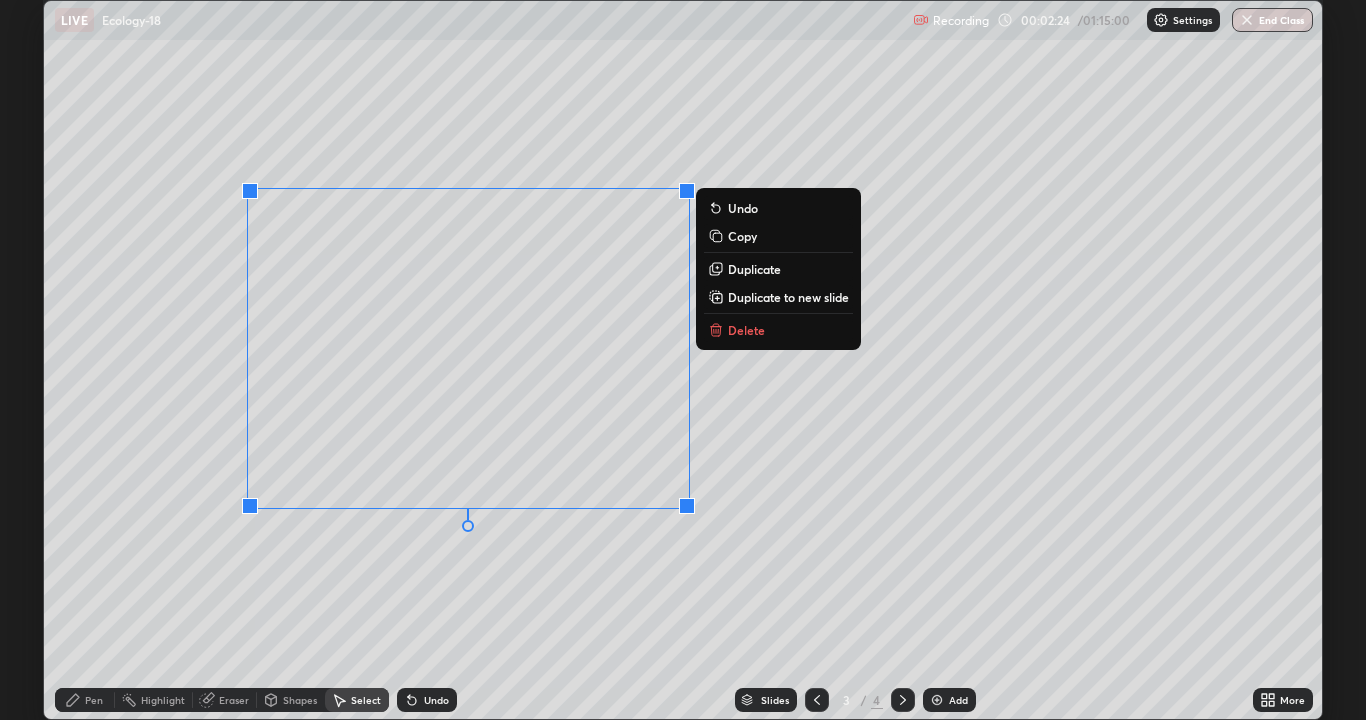 click on "0 ° Undo Copy Duplicate Duplicate to new slide Delete" at bounding box center (683, 360) 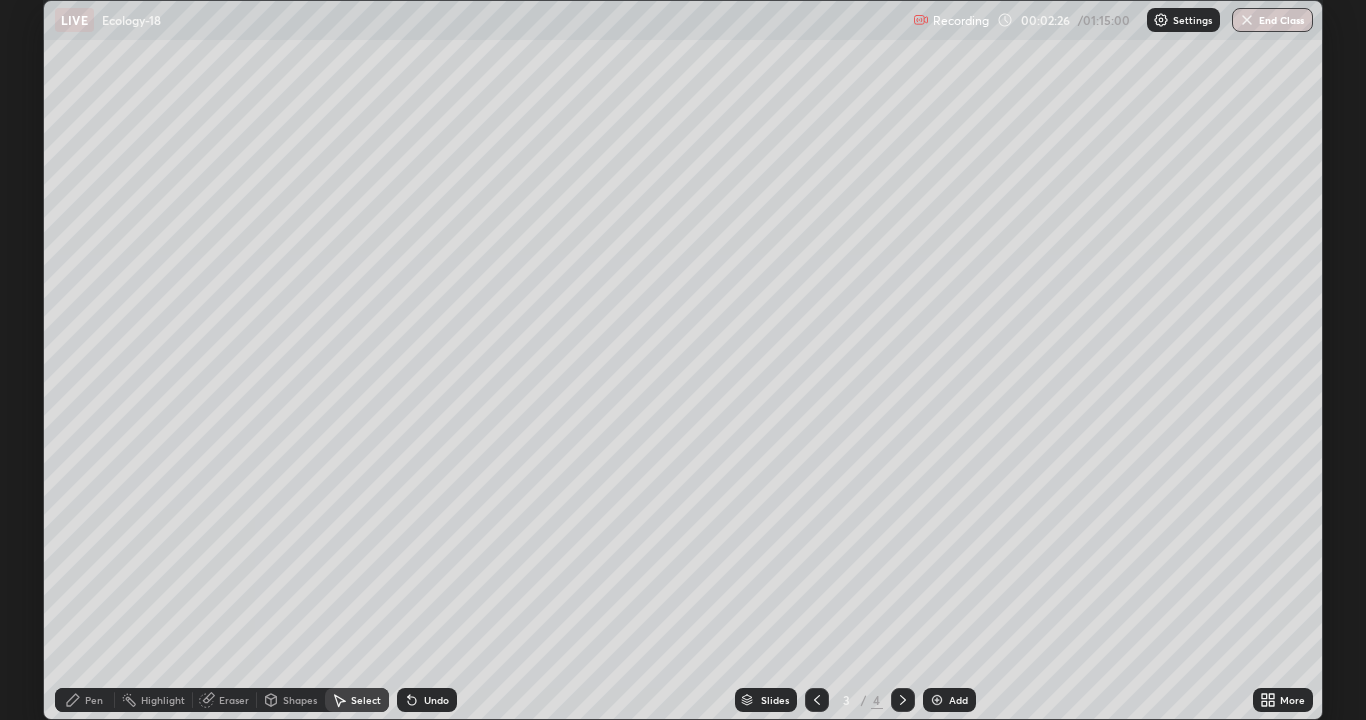 click on "Pen" at bounding box center (94, 700) 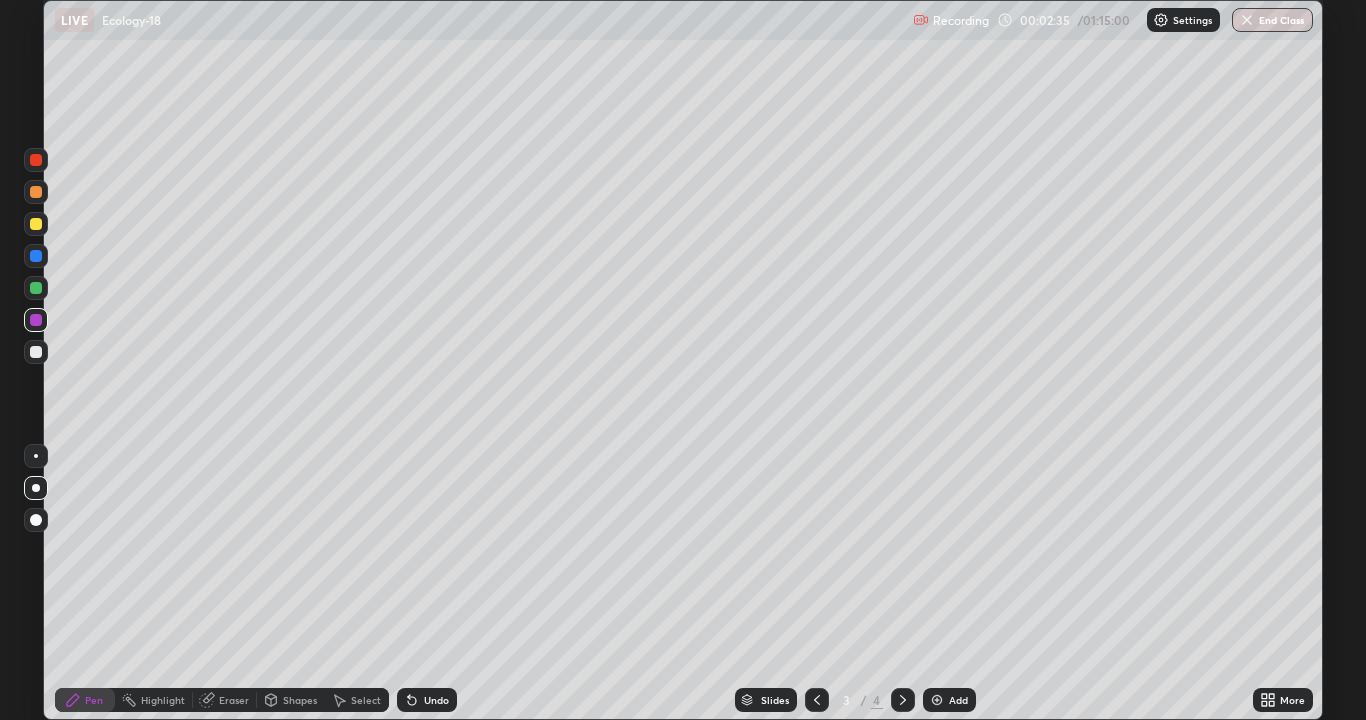 click on "Undo" at bounding box center (427, 700) 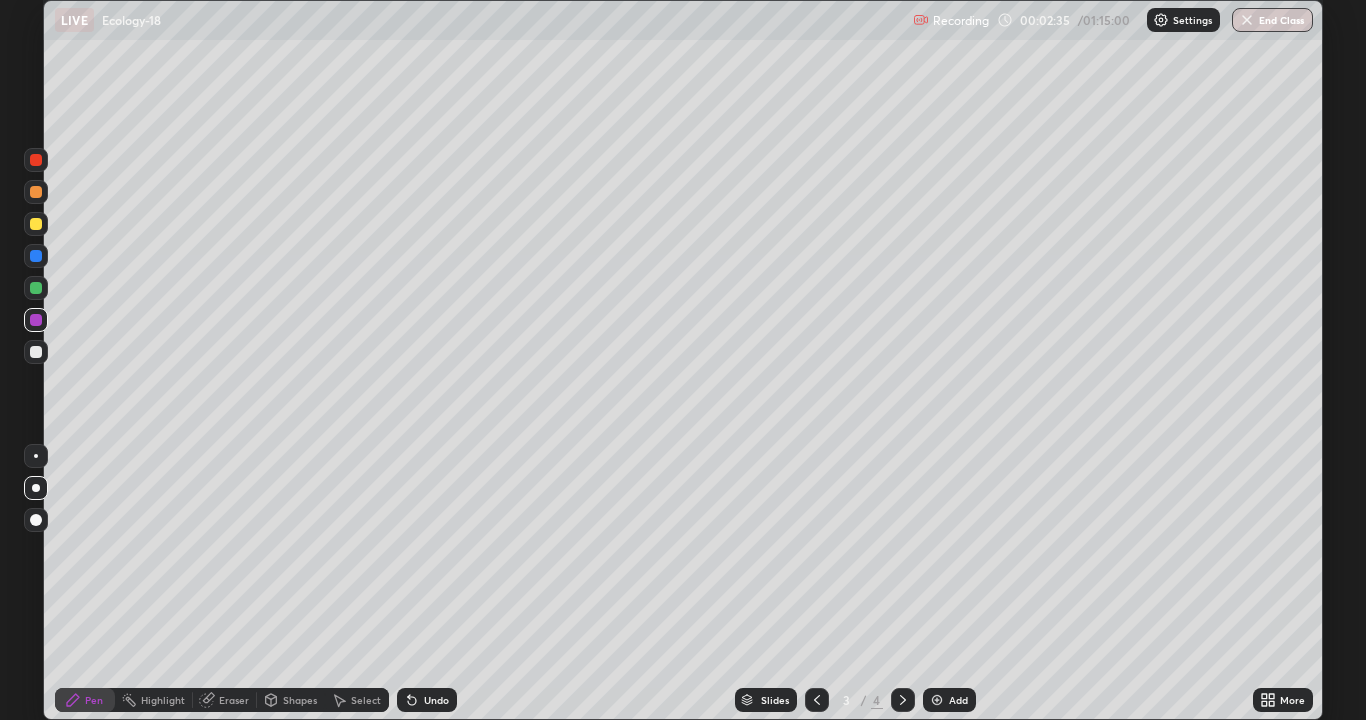 click on "Undo" at bounding box center (427, 700) 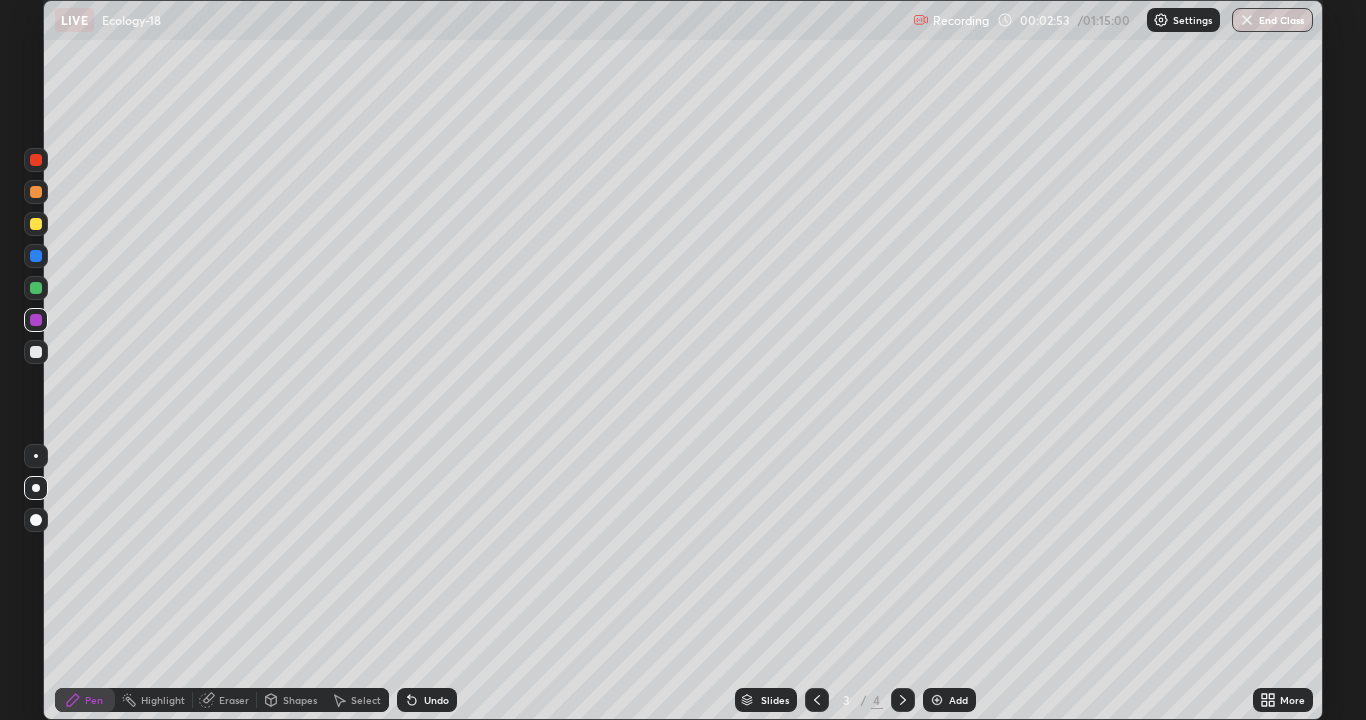 click on "Undo" at bounding box center [427, 700] 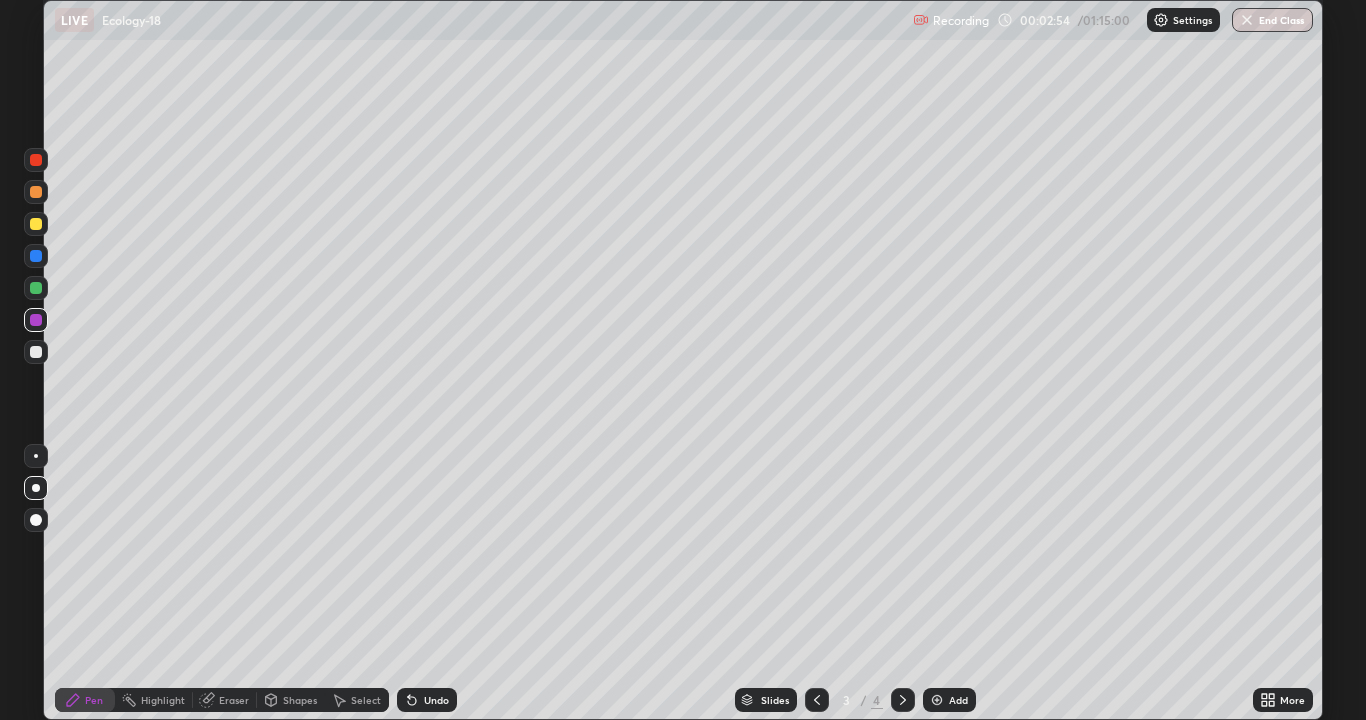 click 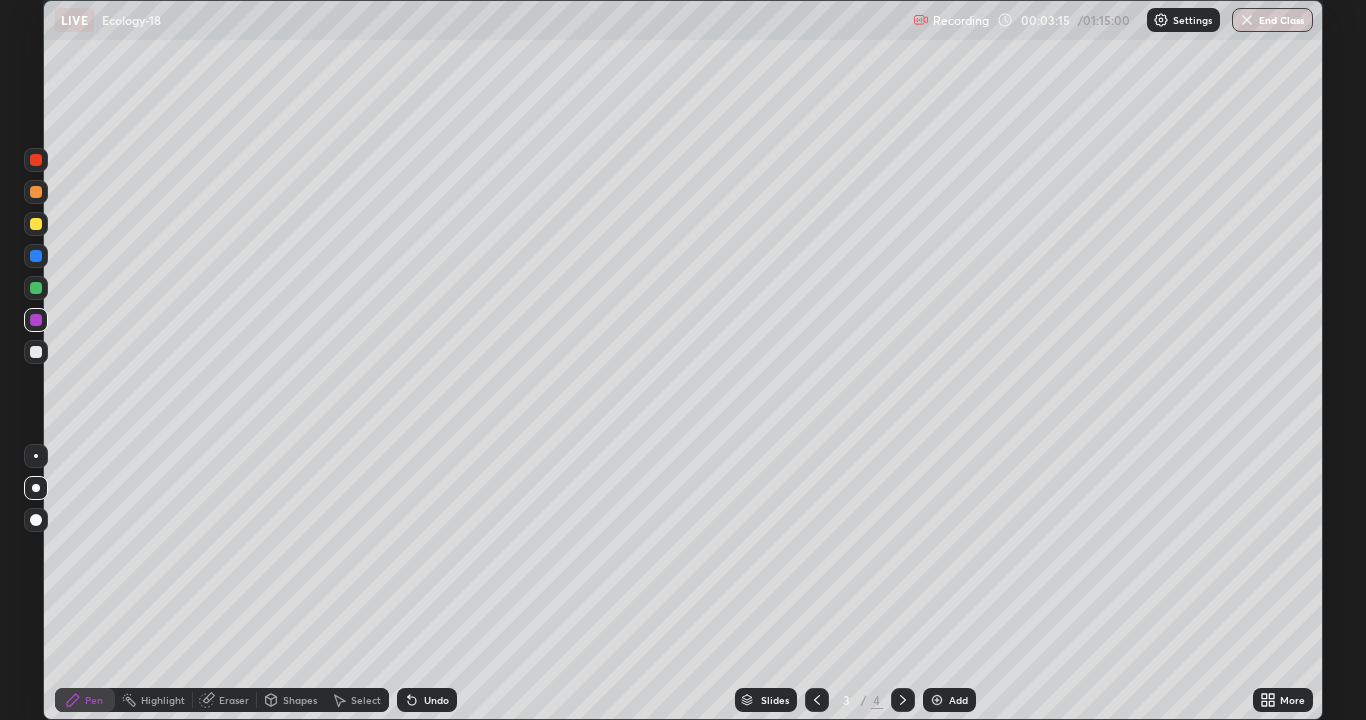 click 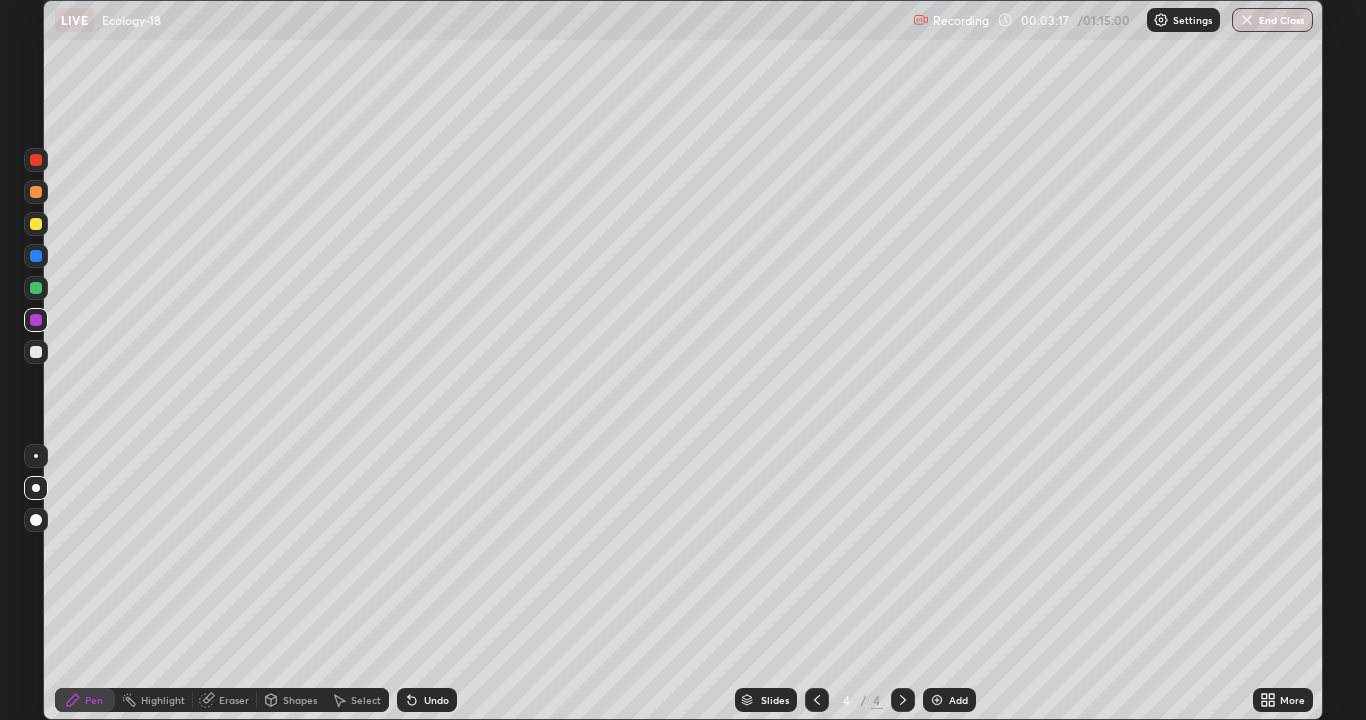 click at bounding box center [817, 700] 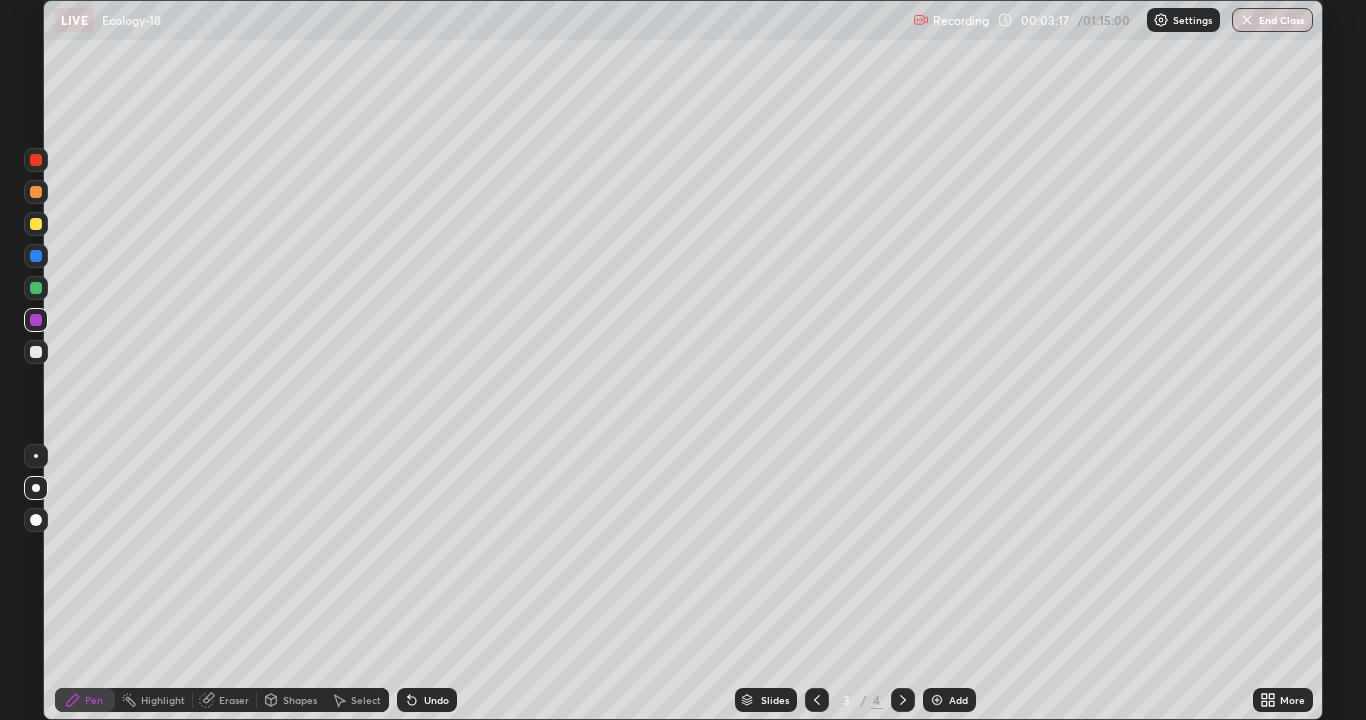 click at bounding box center (817, 700) 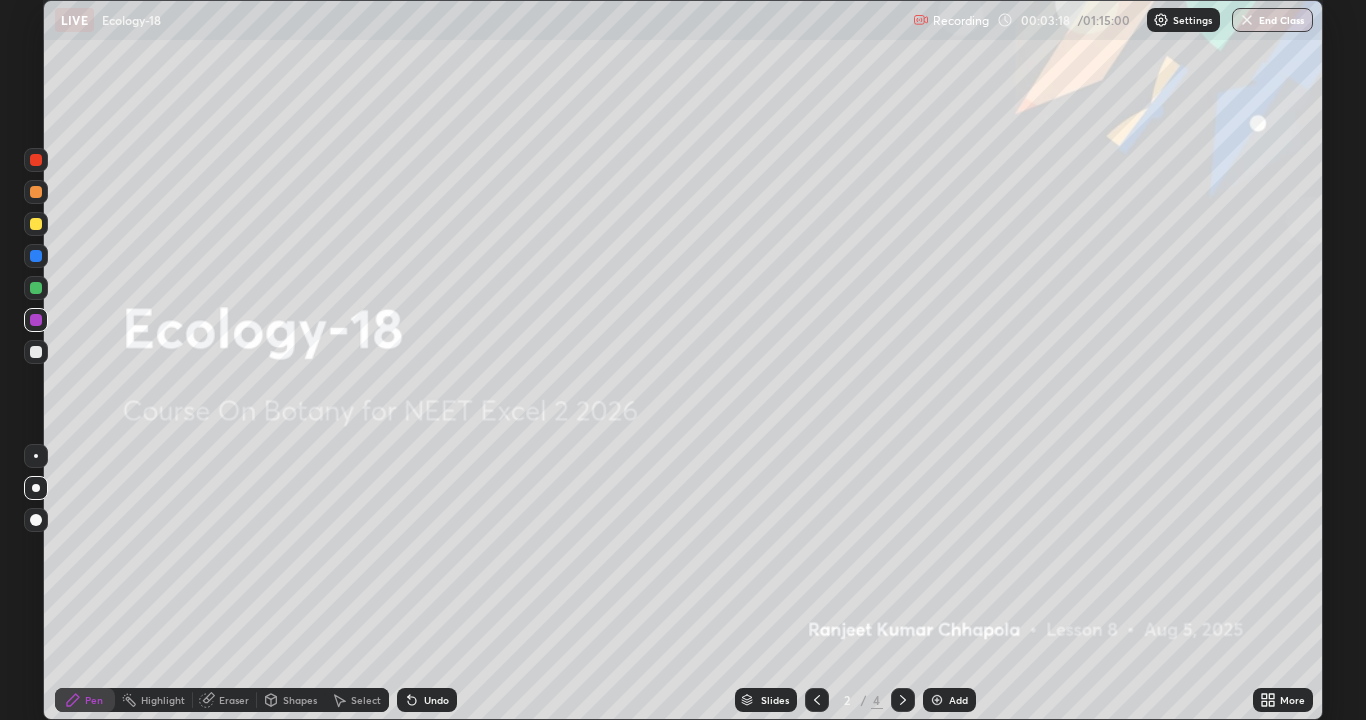 click 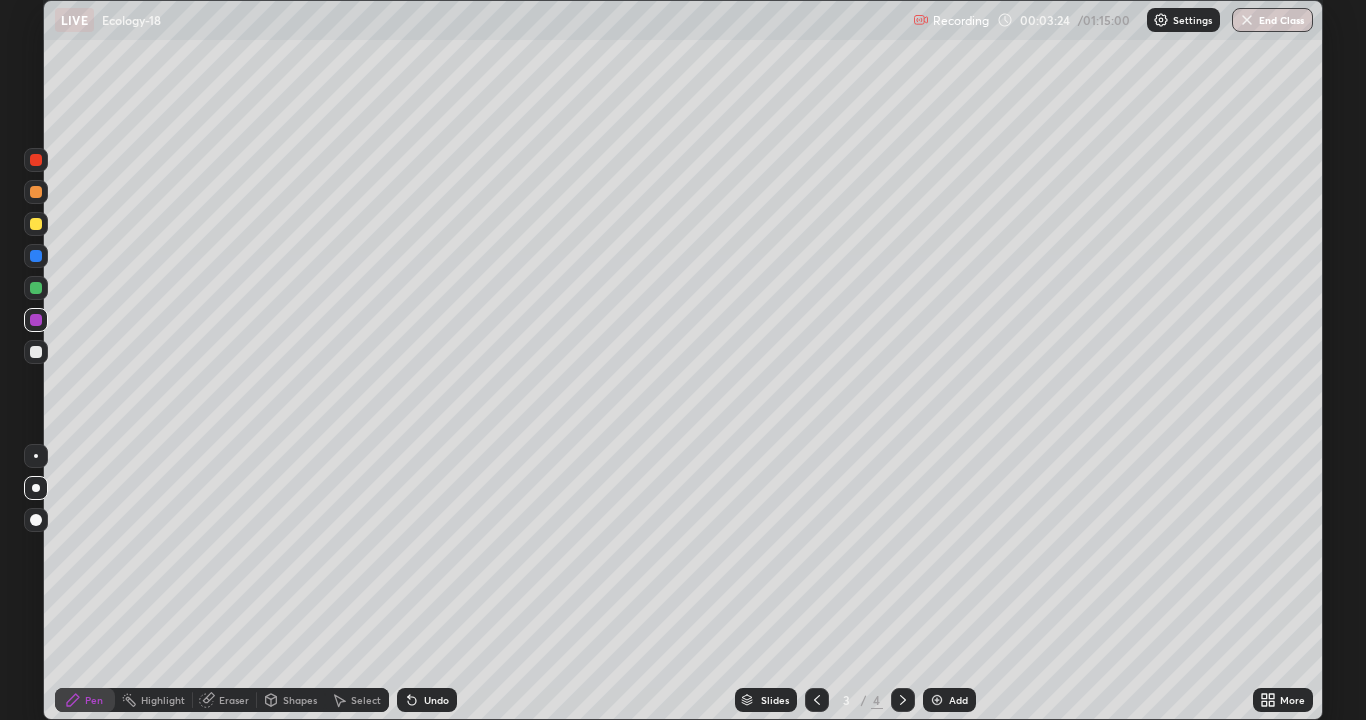 click at bounding box center (36, 352) 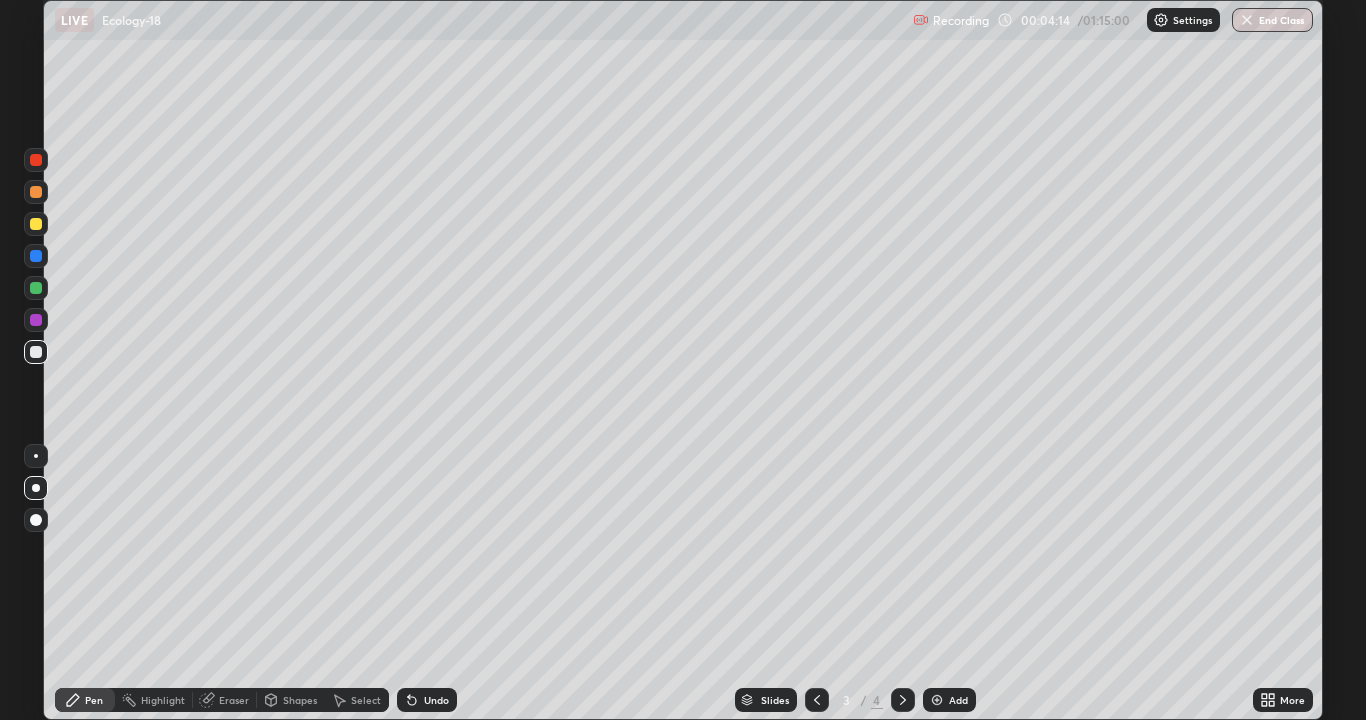 click 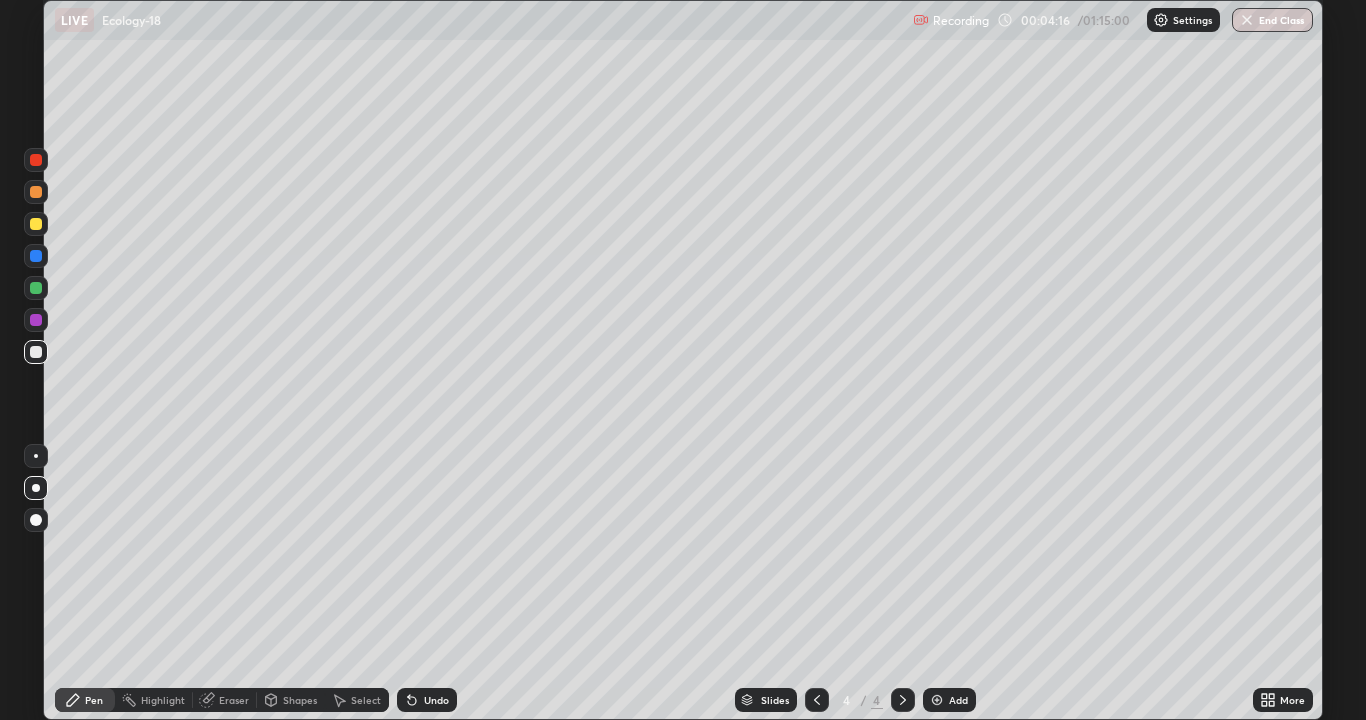 click 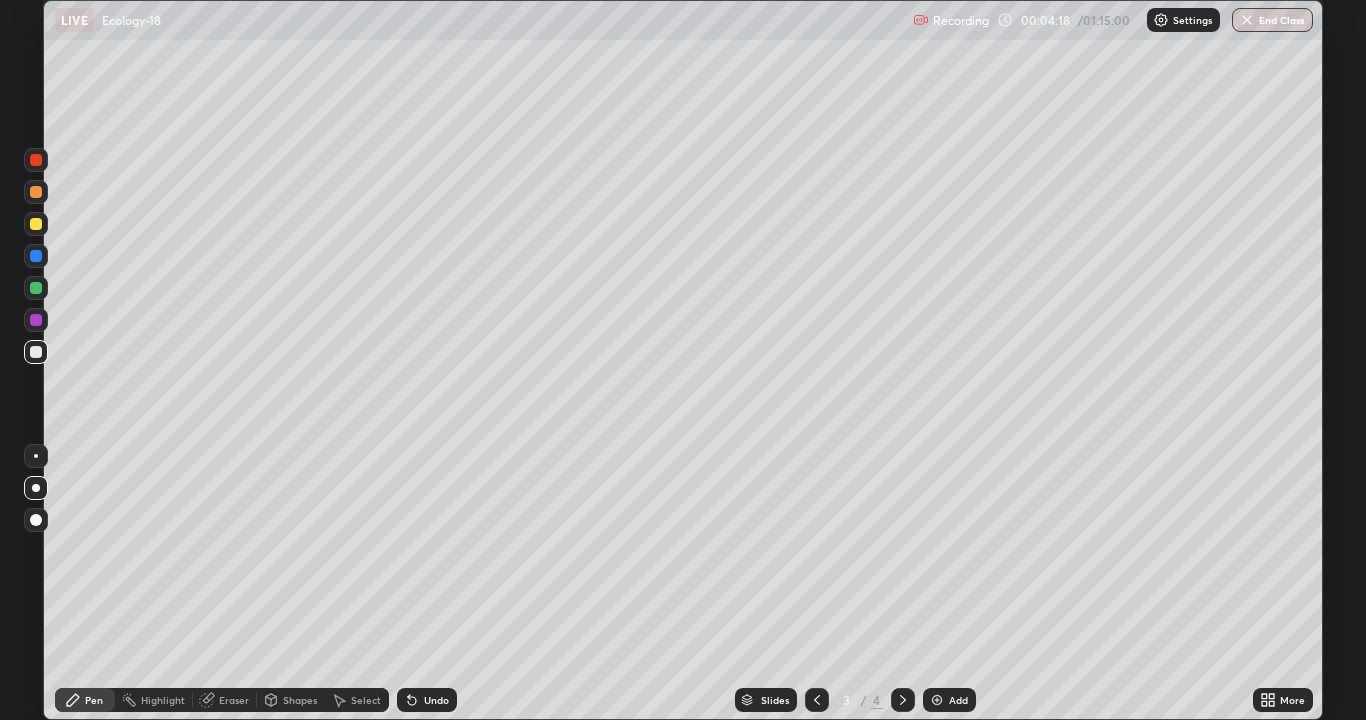 click 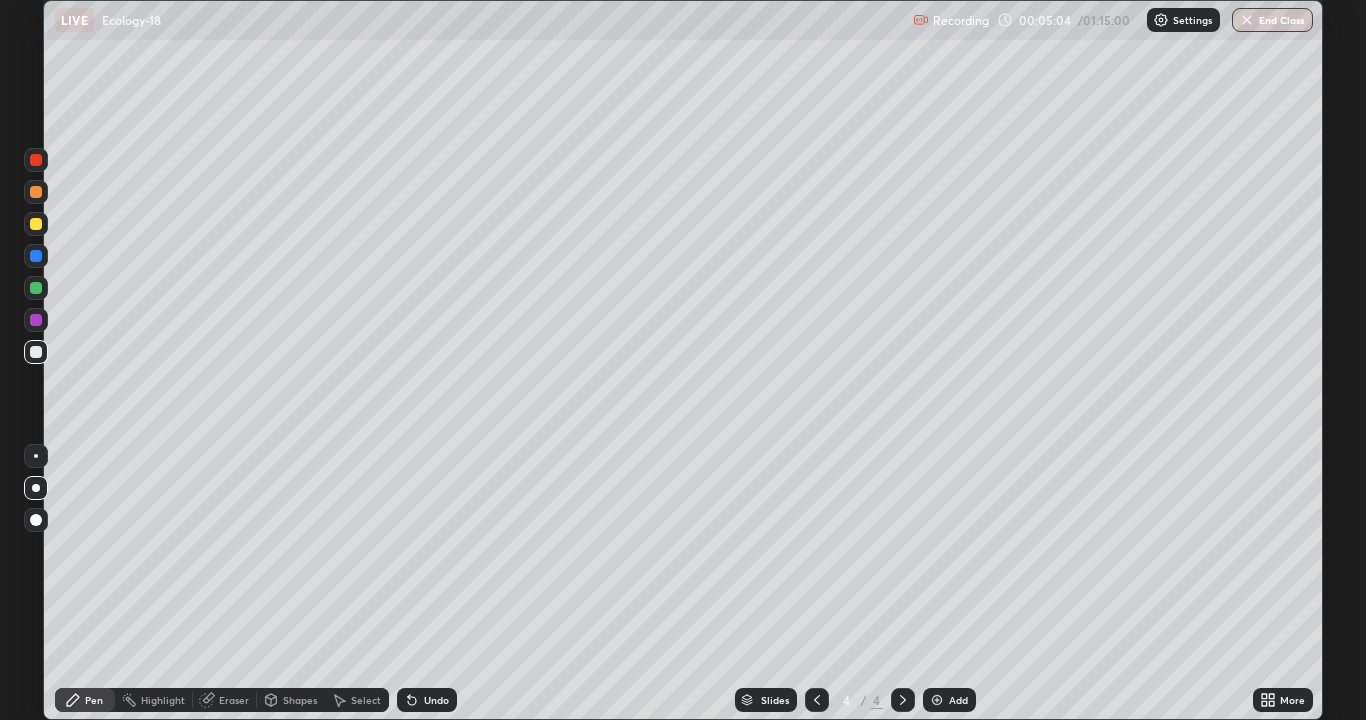 click on "Undo" at bounding box center (436, 700) 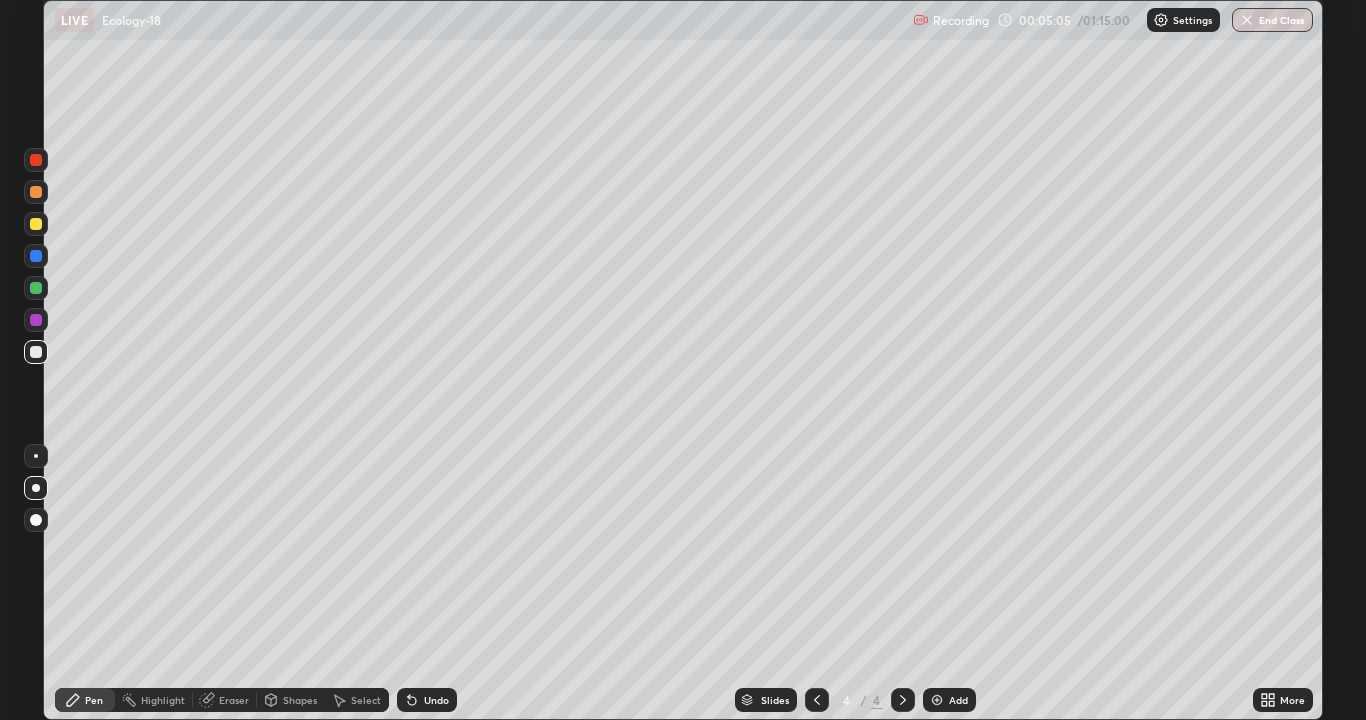 click on "Undo" at bounding box center [436, 700] 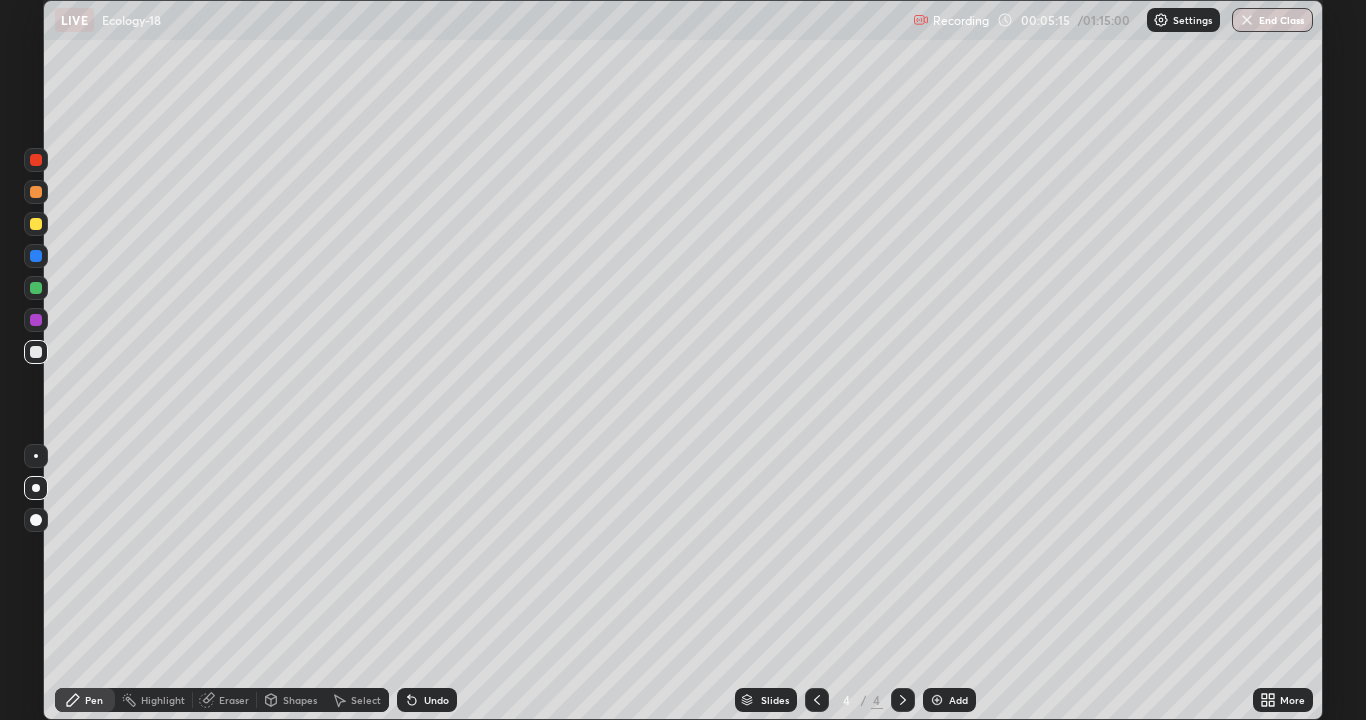 click on "Shapes" at bounding box center [300, 700] 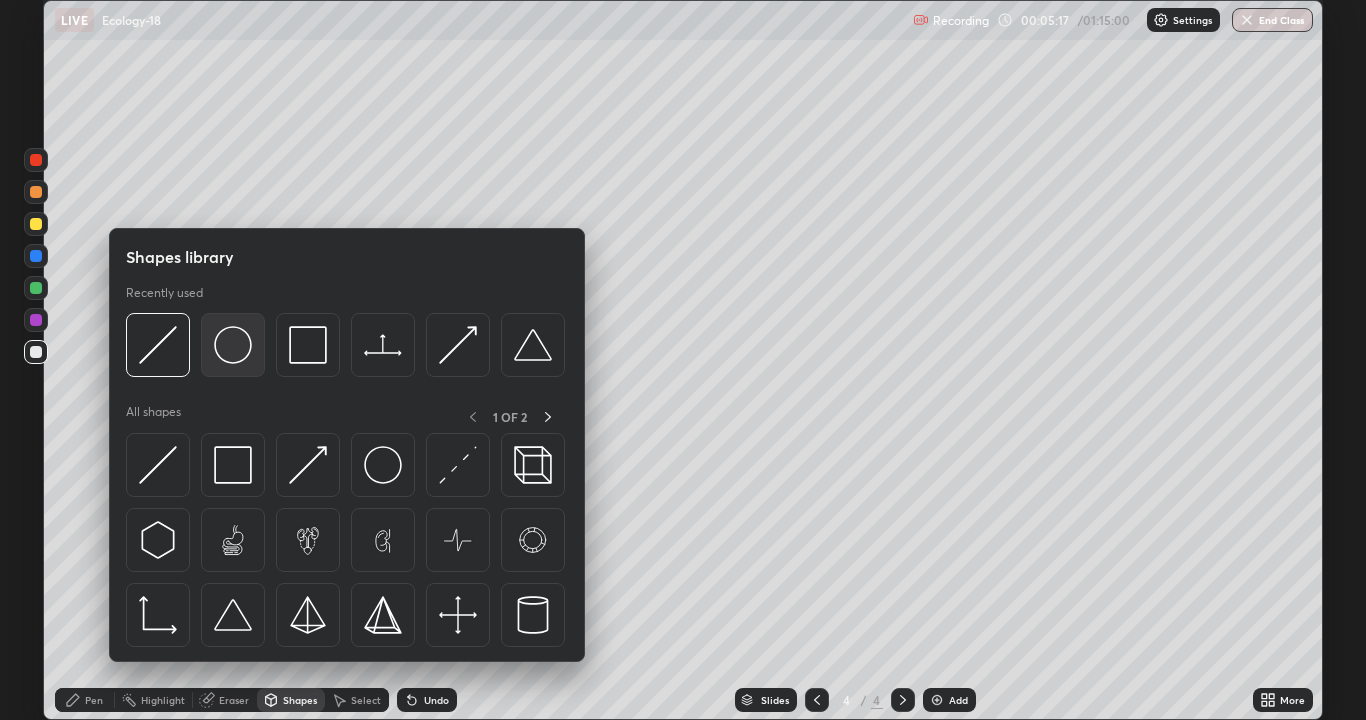 click at bounding box center [233, 345] 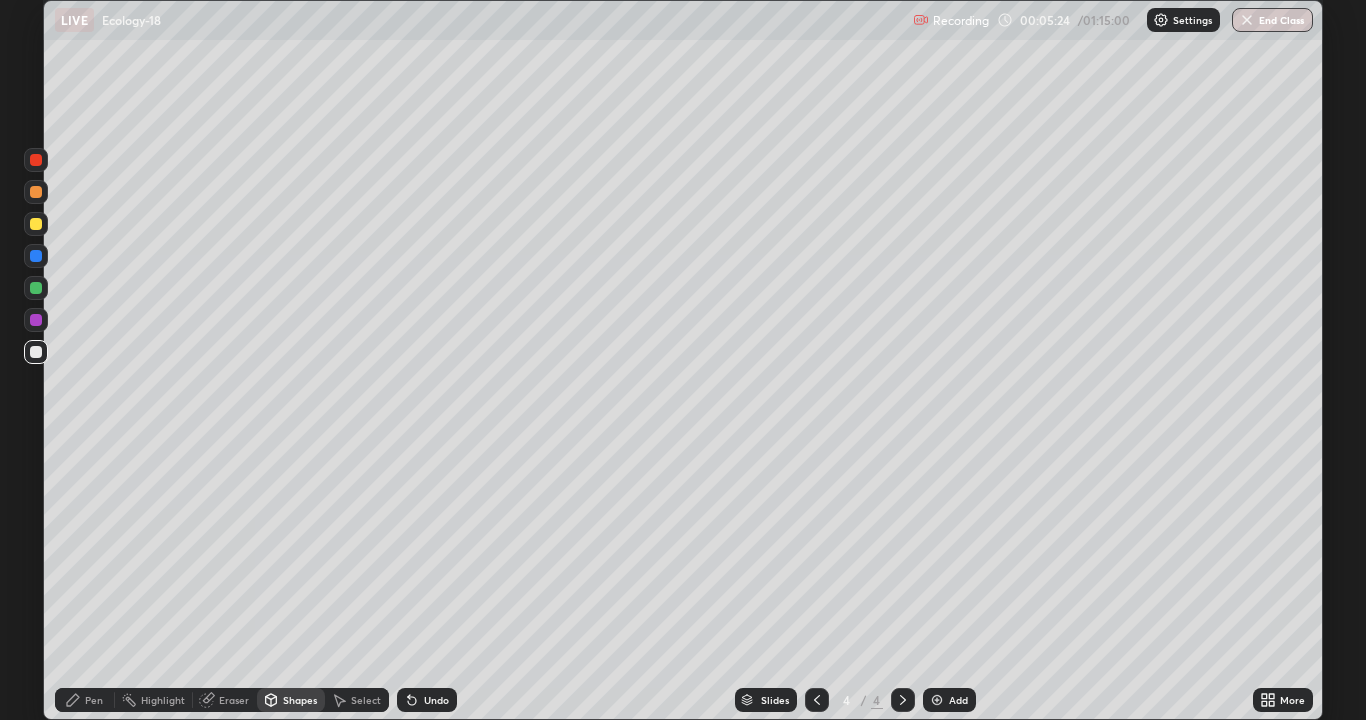 click on "Shapes" at bounding box center [300, 700] 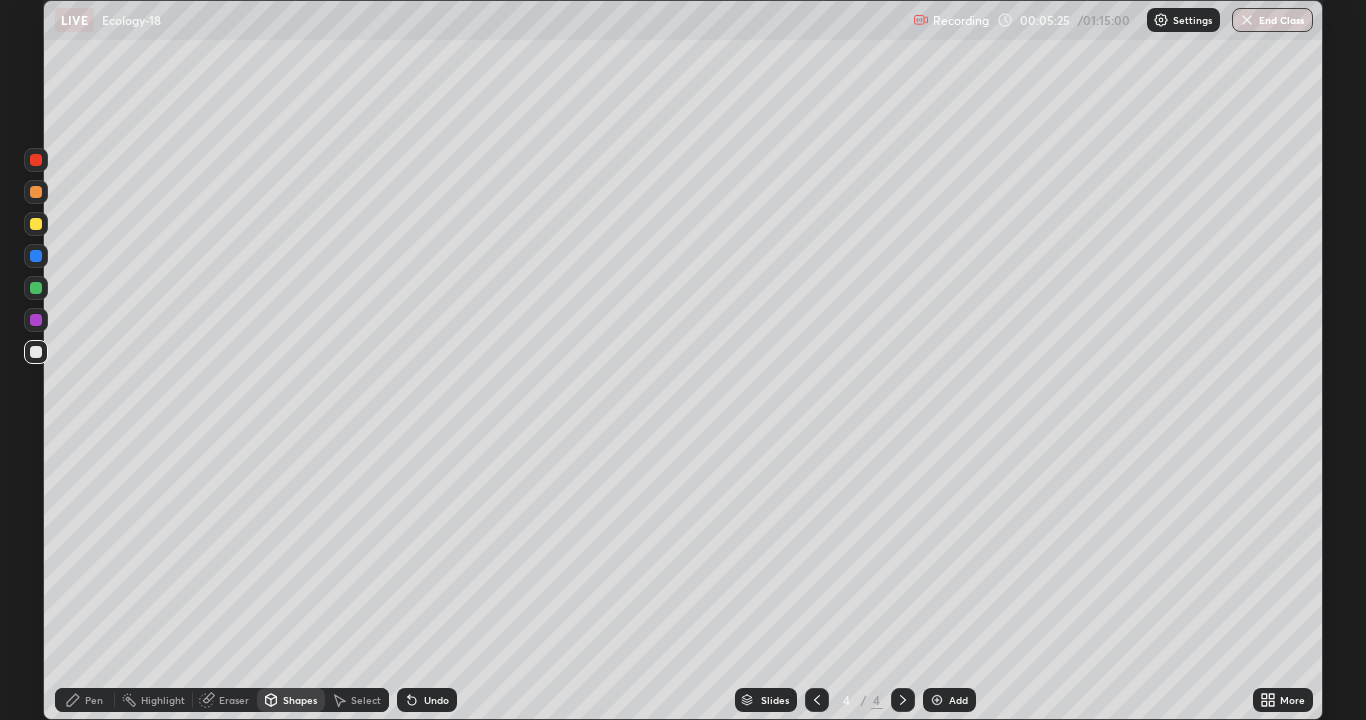 click on "Select" at bounding box center [366, 700] 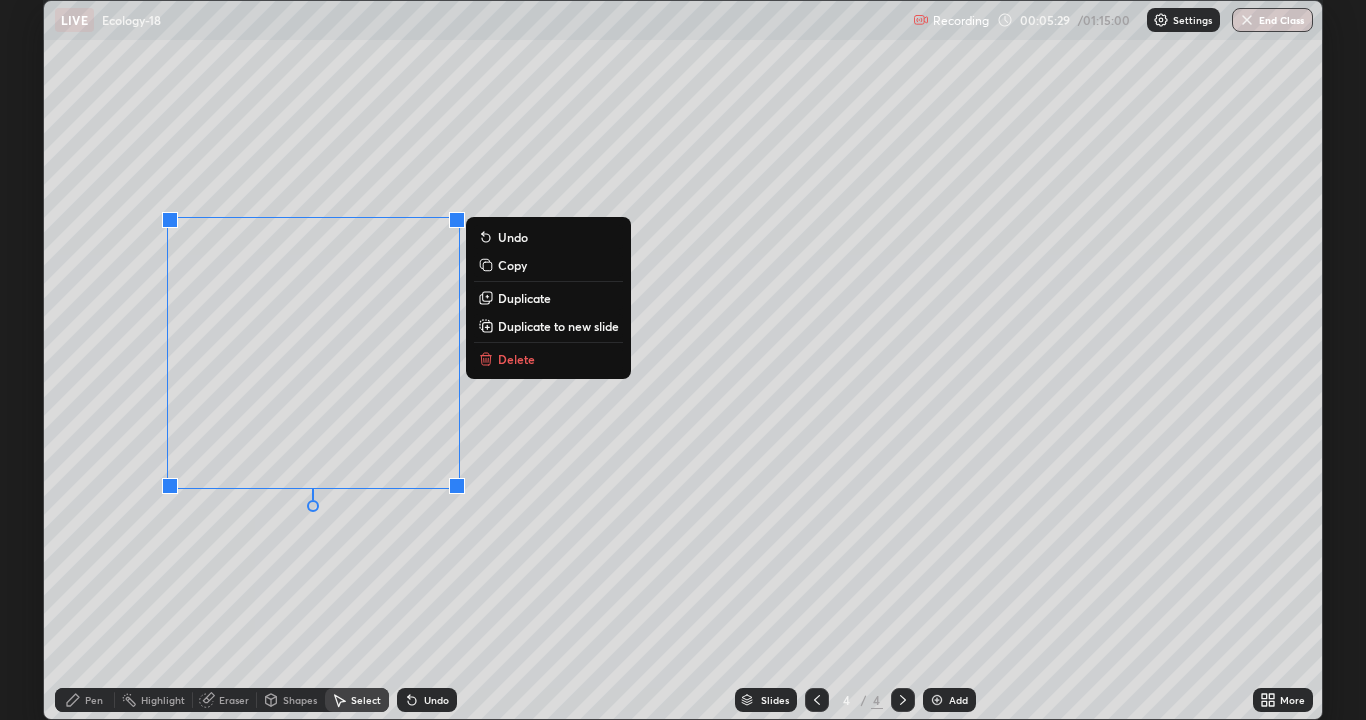 click on "Duplicate" at bounding box center (524, 298) 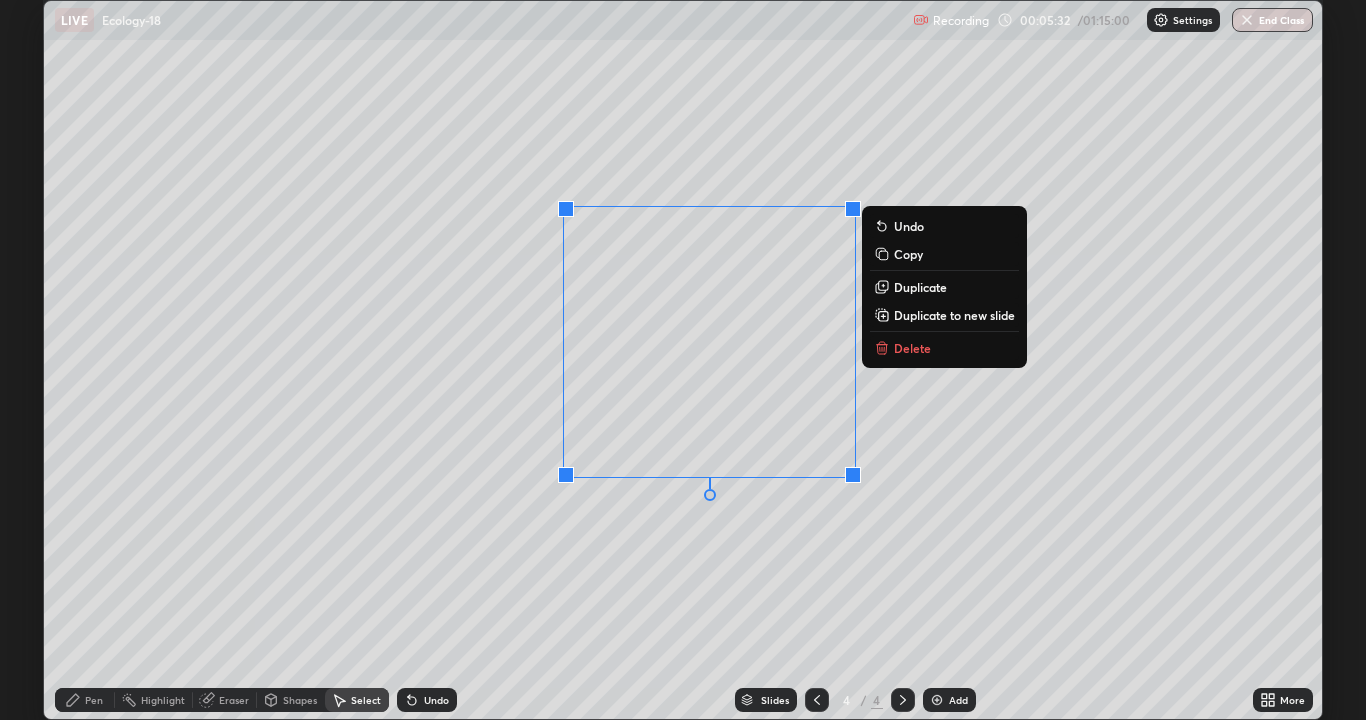 click on "Duplicate" at bounding box center (944, 287) 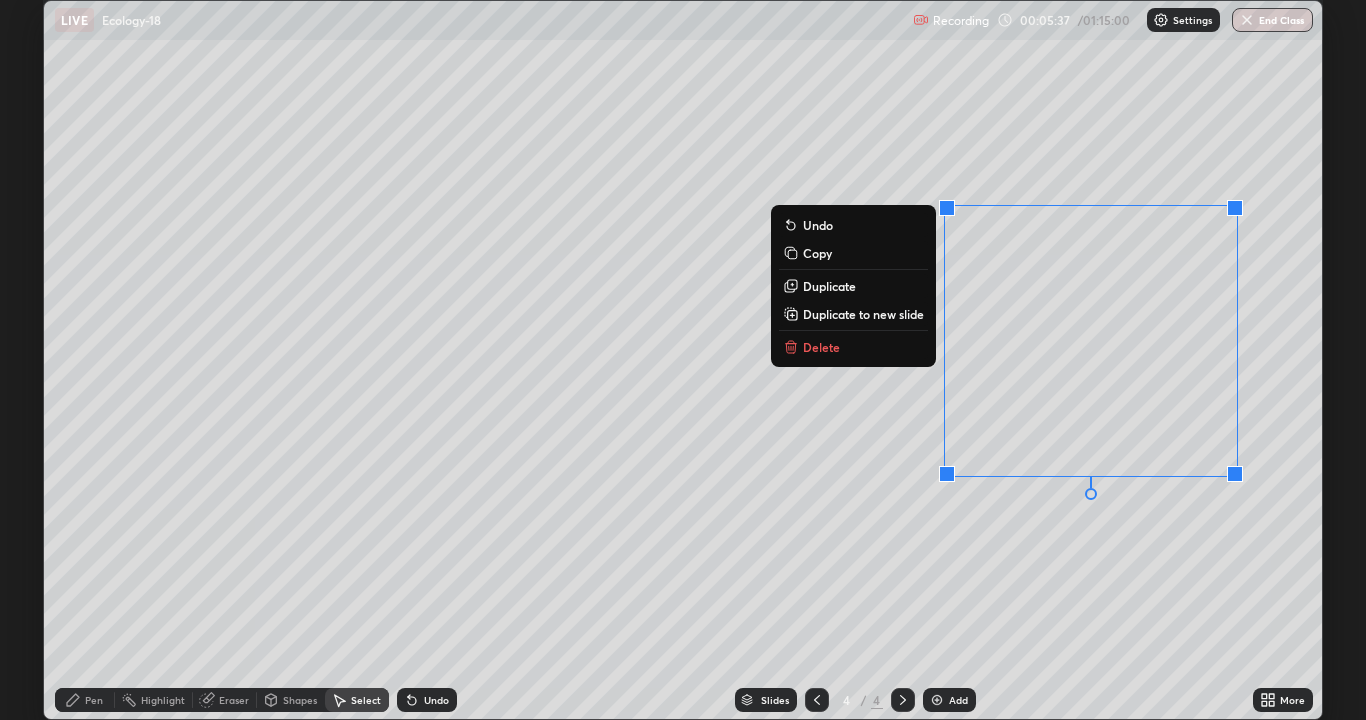 click on "0 ° Undo Copy Duplicate Duplicate to new slide Delete" at bounding box center [683, 360] 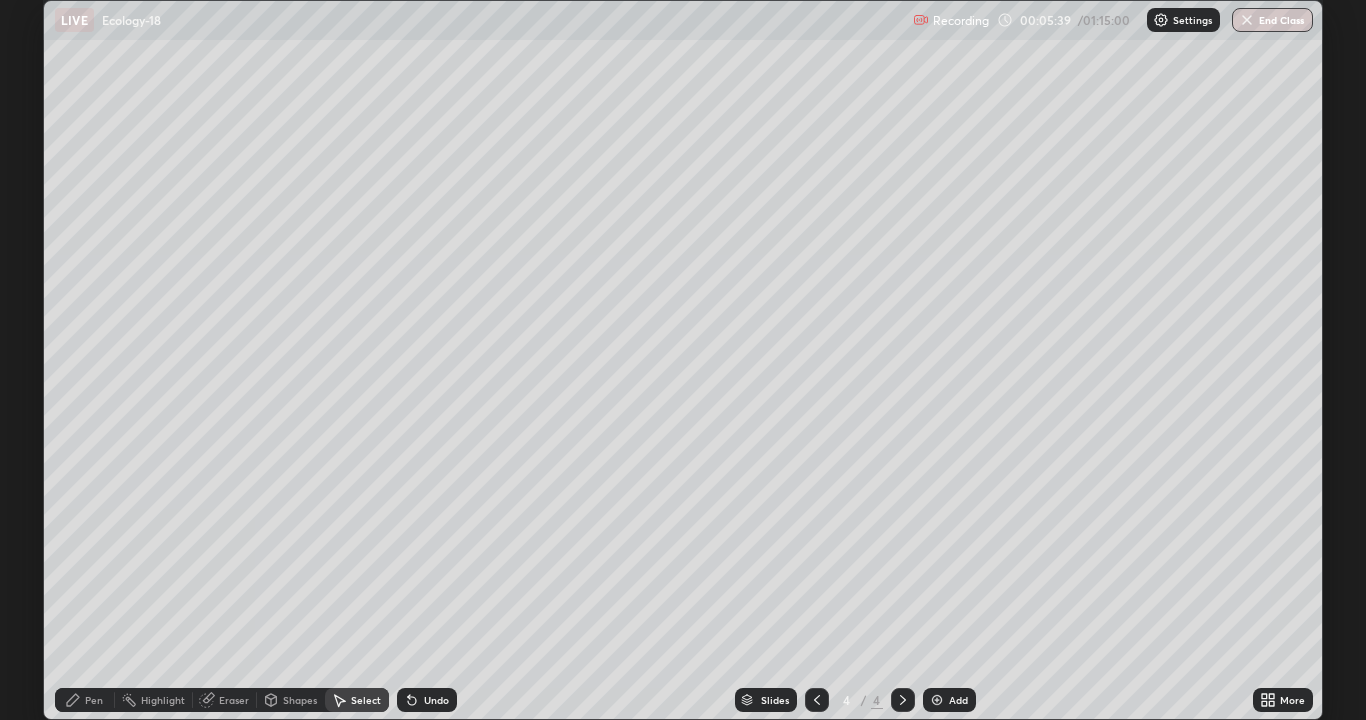 click on "Pen" at bounding box center [94, 700] 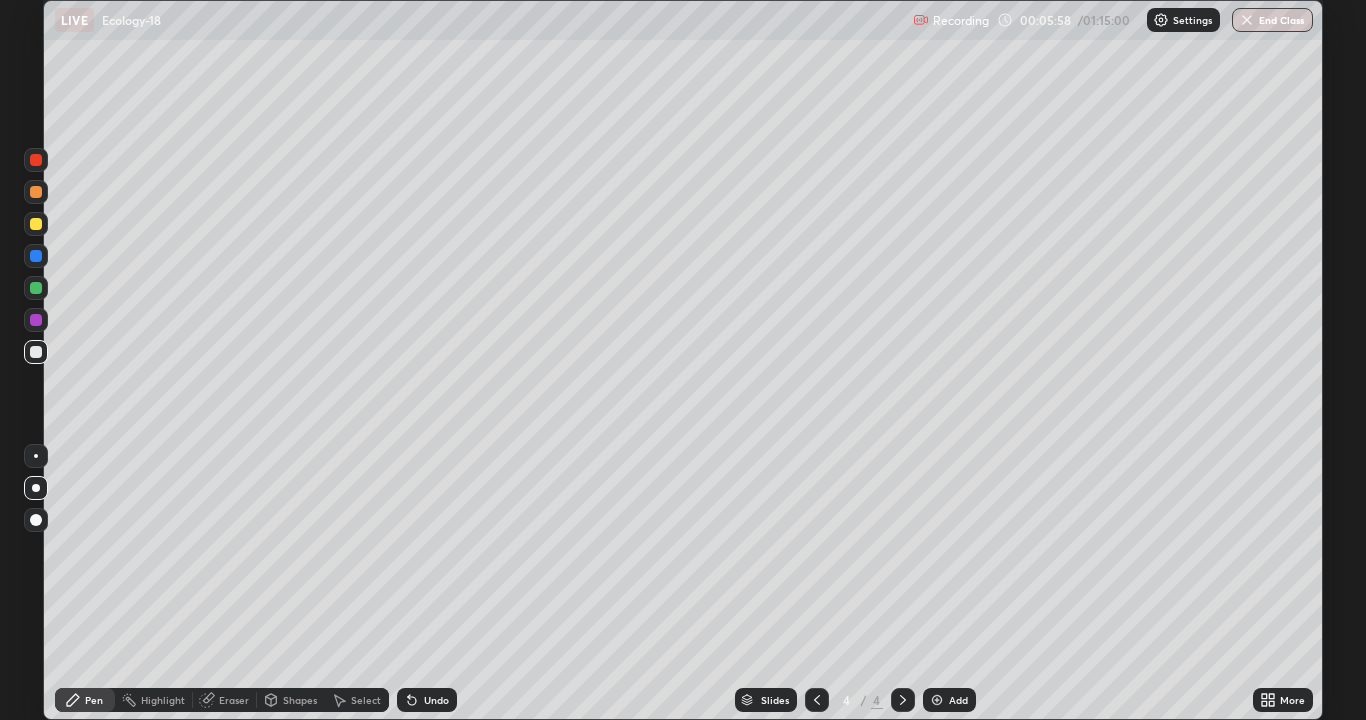 click on "Shapes" at bounding box center (291, 700) 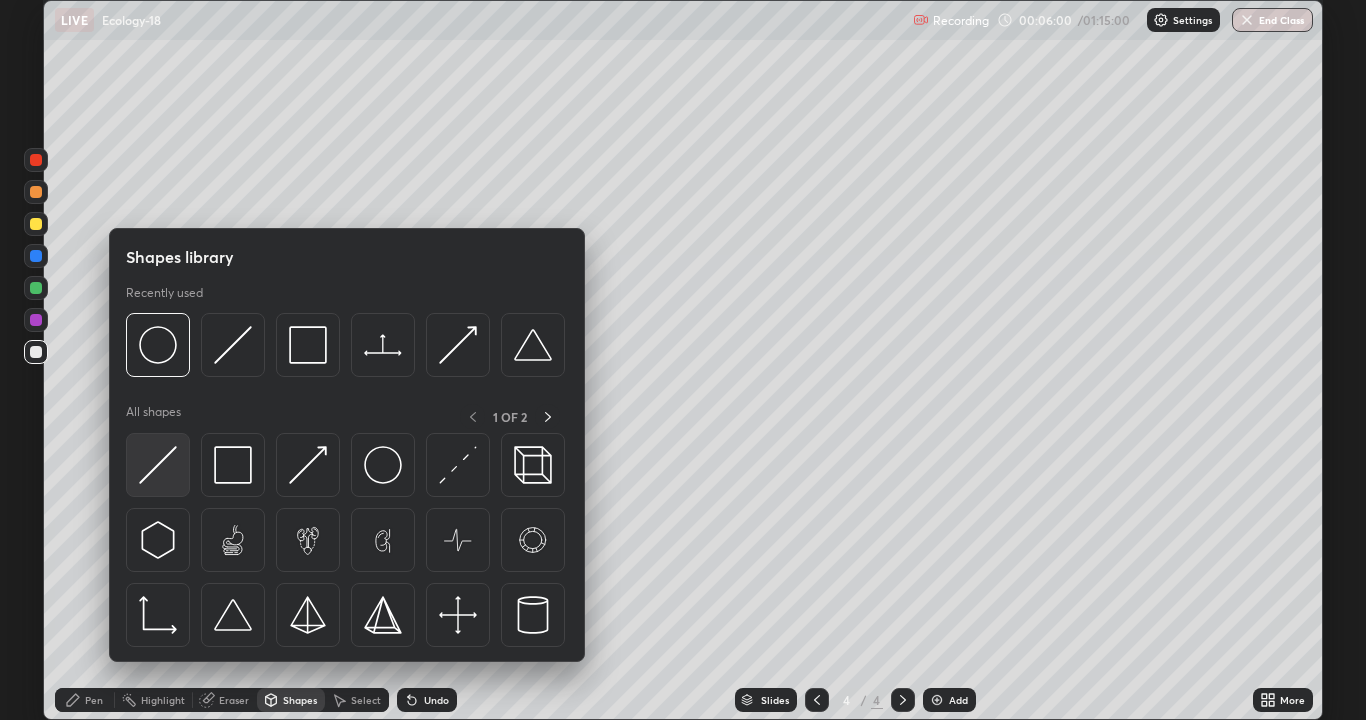 click at bounding box center (158, 465) 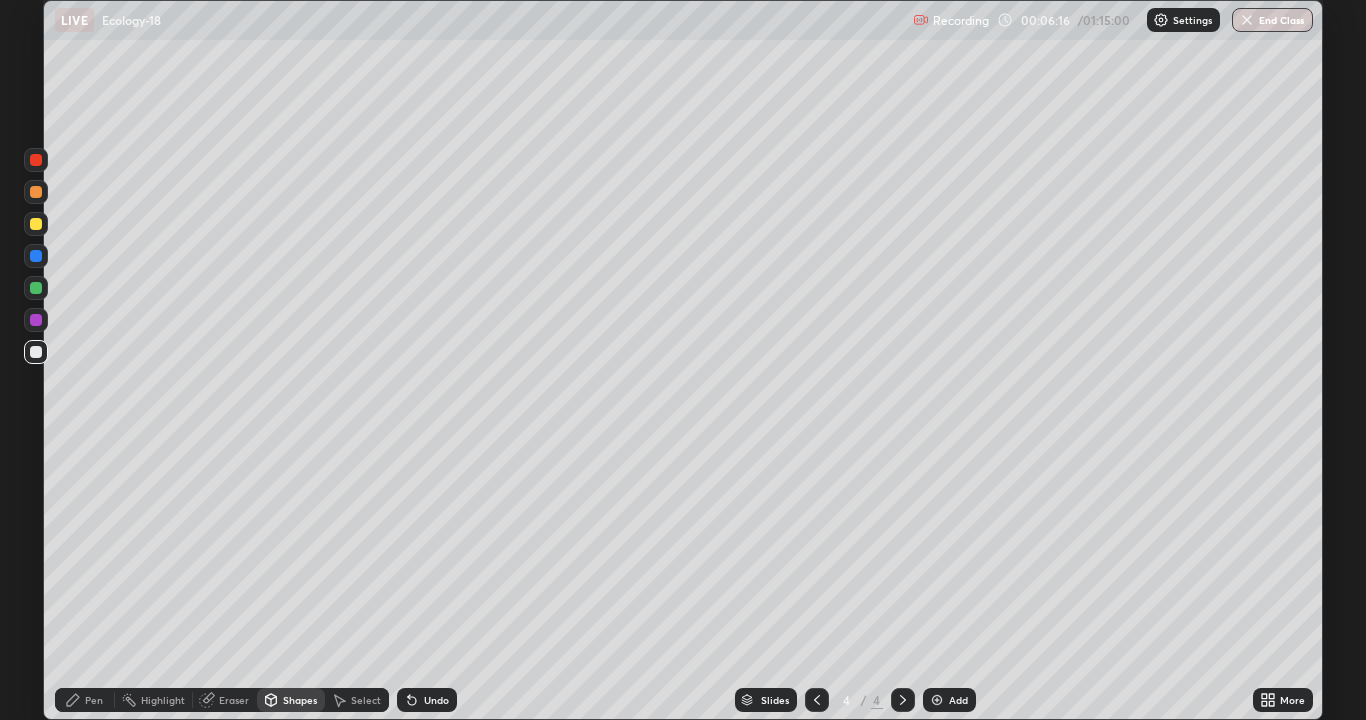 click at bounding box center (36, 320) 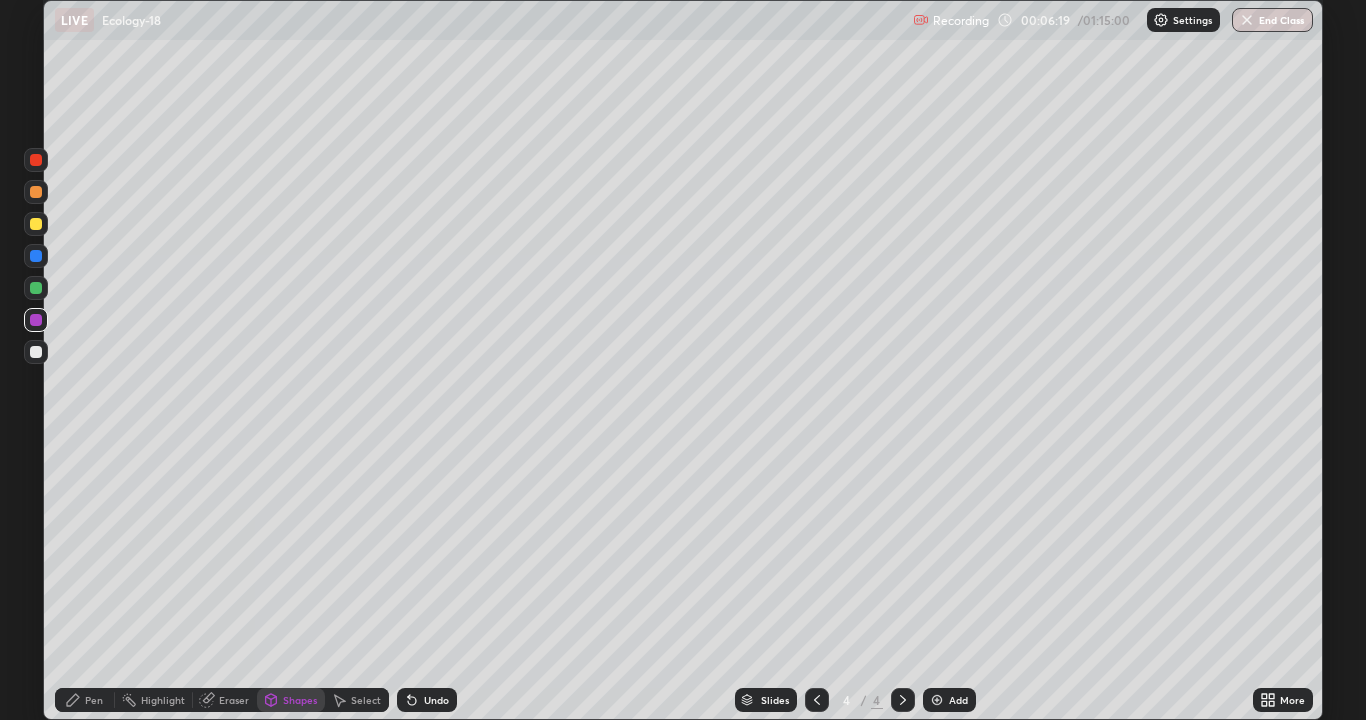 click on "Undo" at bounding box center (436, 700) 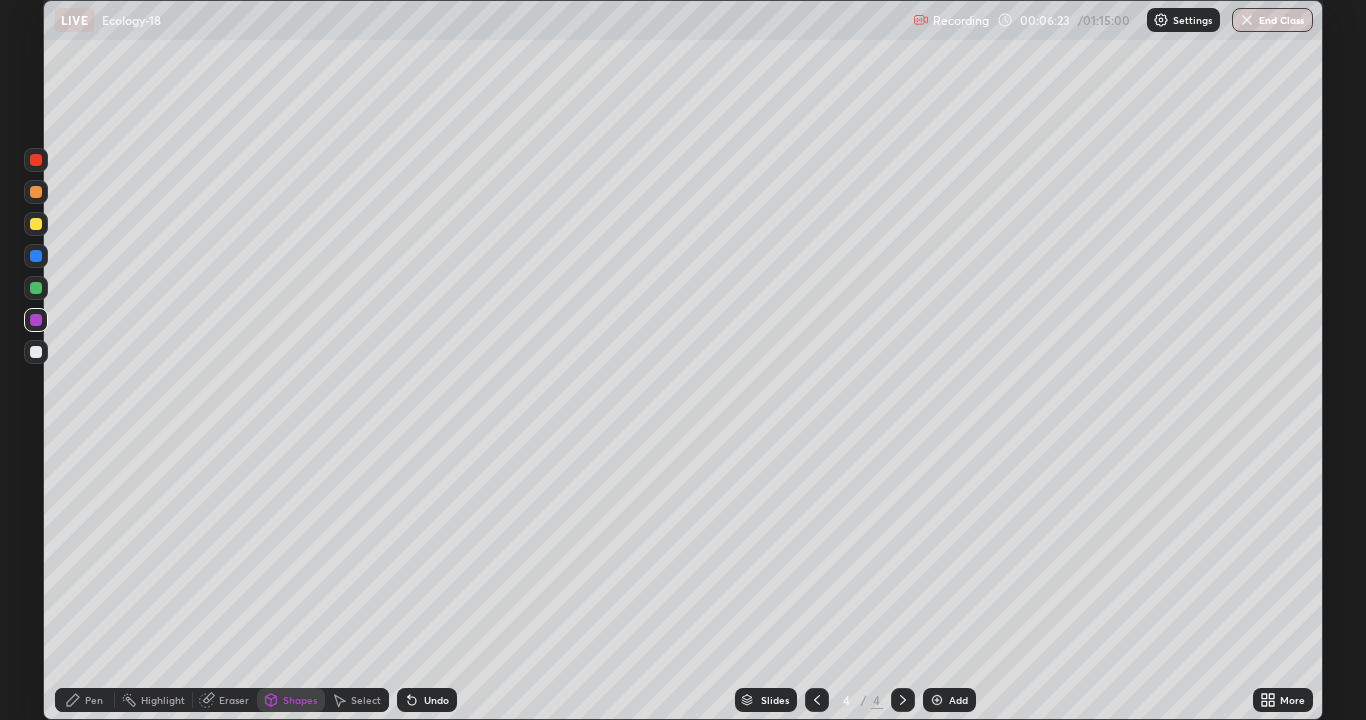 click at bounding box center [36, 352] 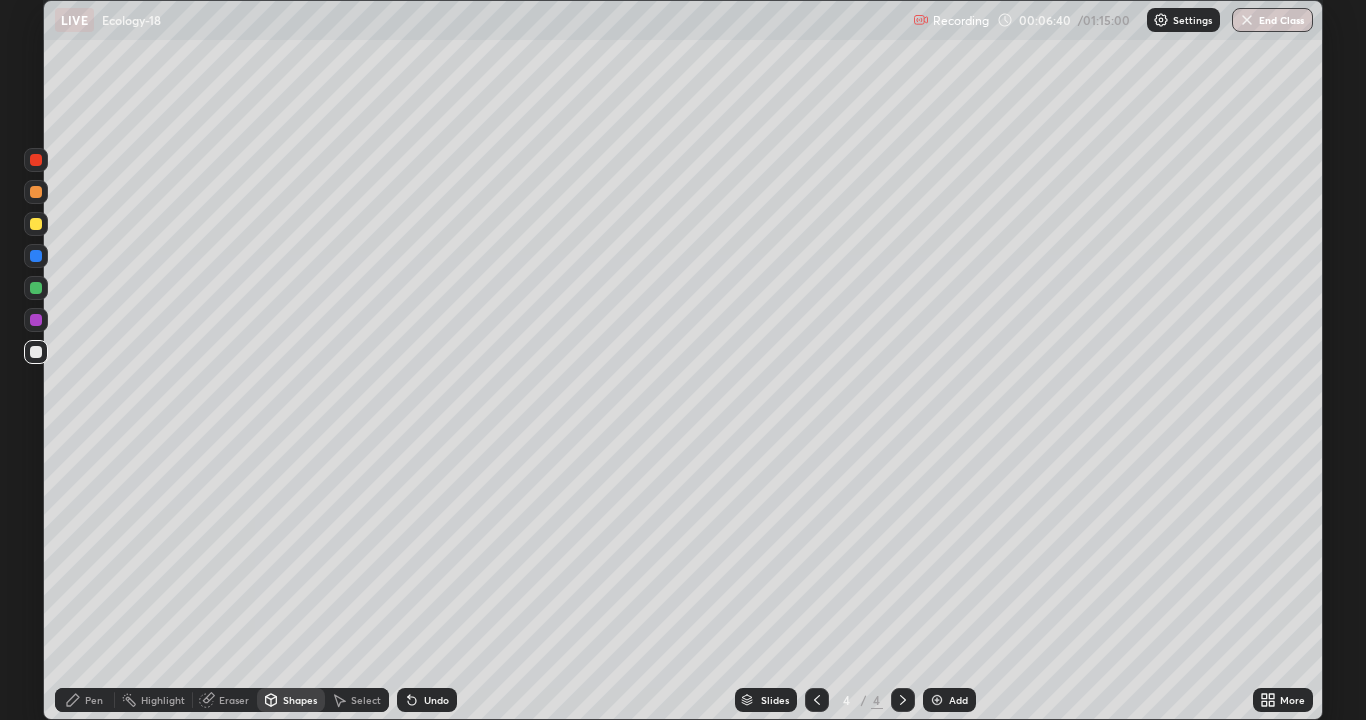 click on "Undo" at bounding box center (436, 700) 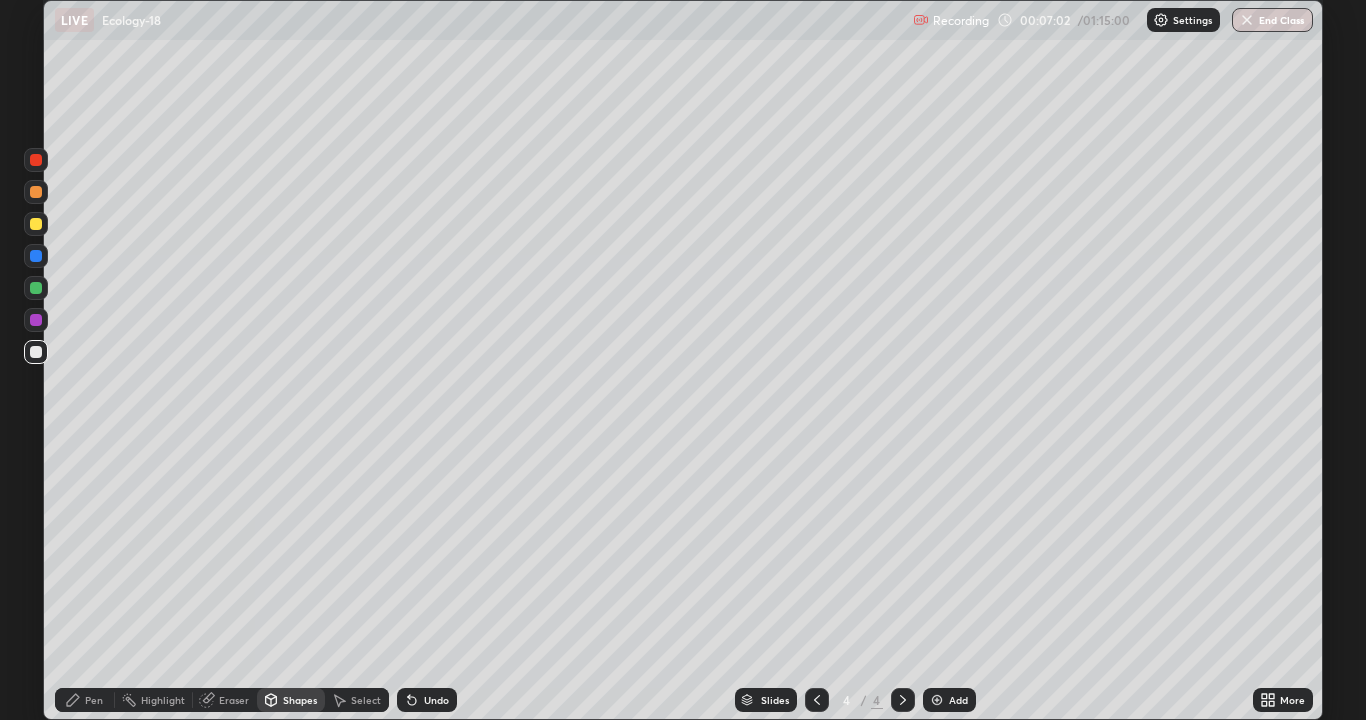 click on "Pen" at bounding box center (85, 700) 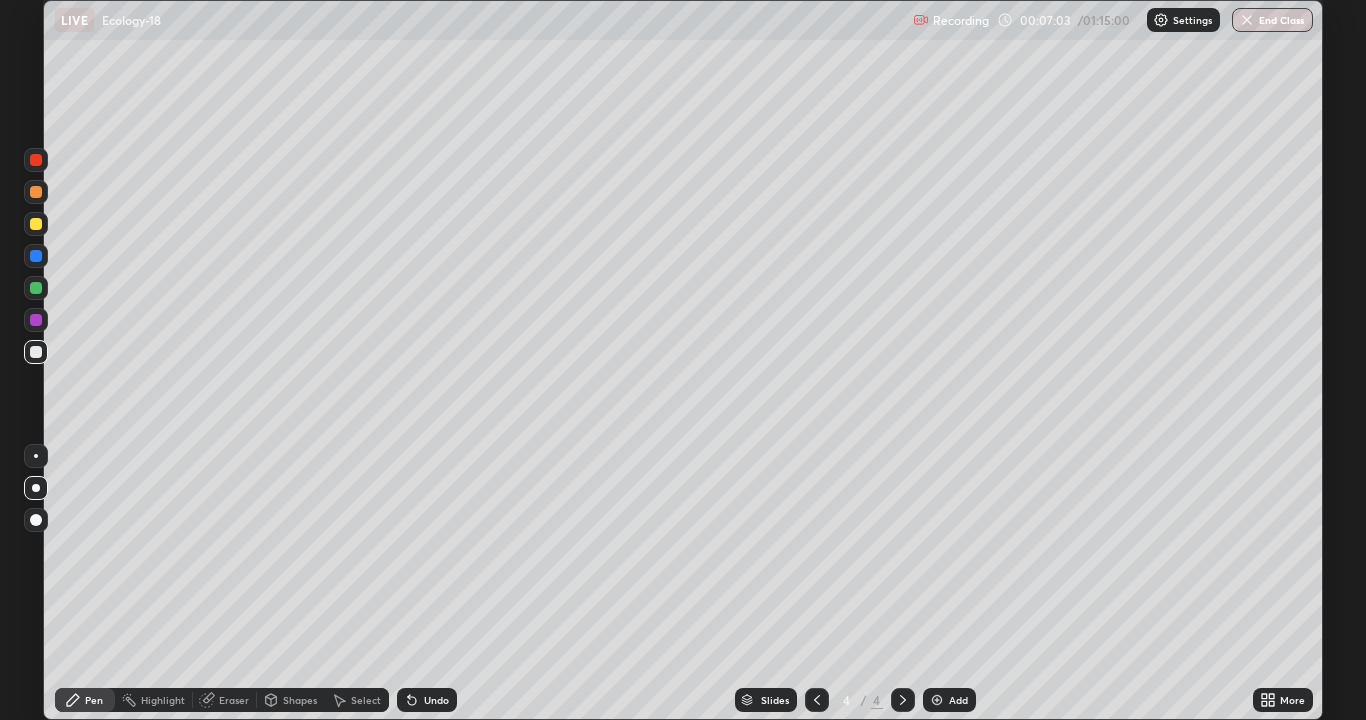click at bounding box center [36, 320] 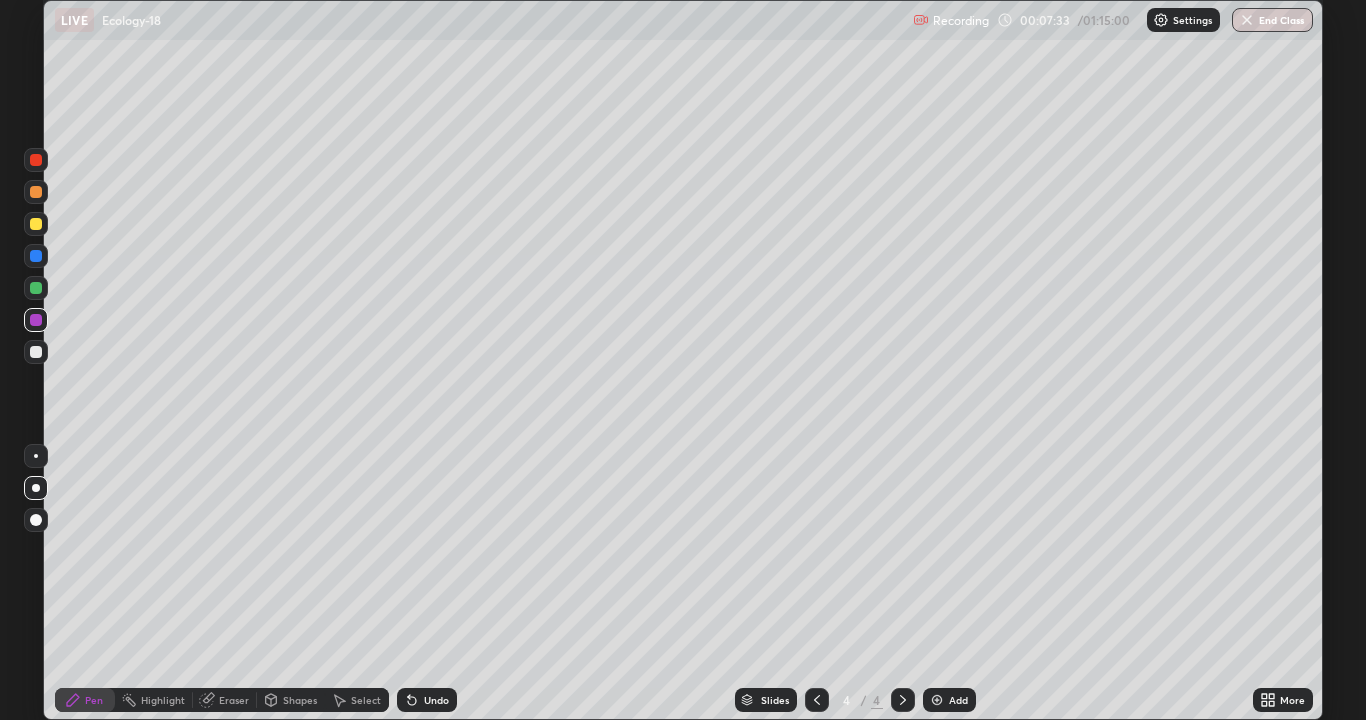 click on "Shapes" at bounding box center [300, 700] 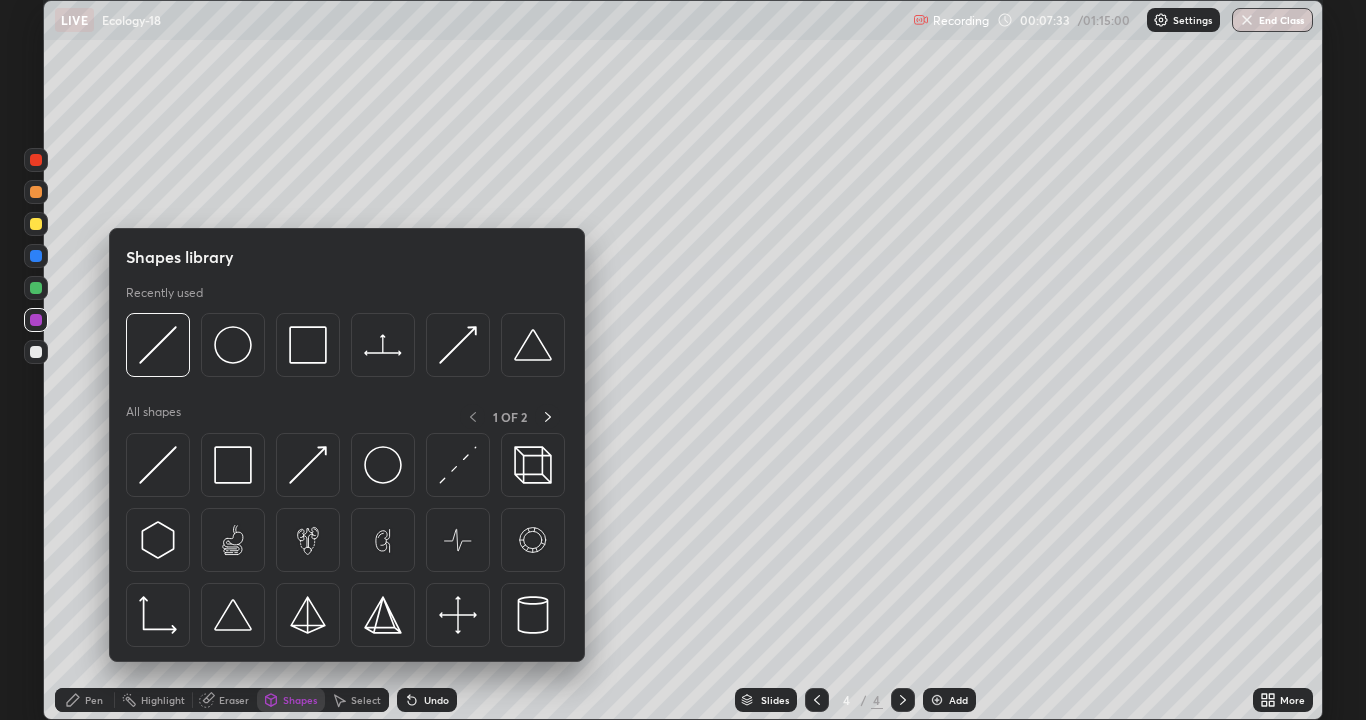 click on "Eraser" at bounding box center [234, 700] 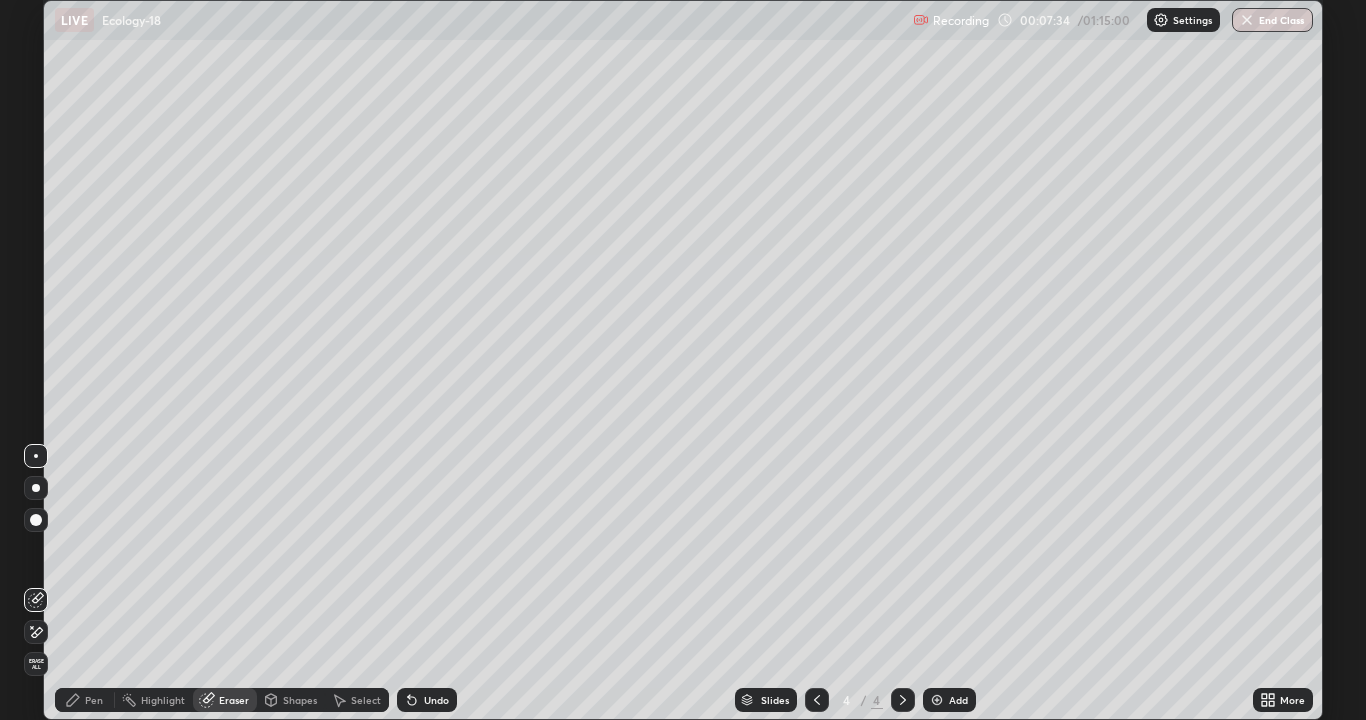 click on "Select" at bounding box center [366, 700] 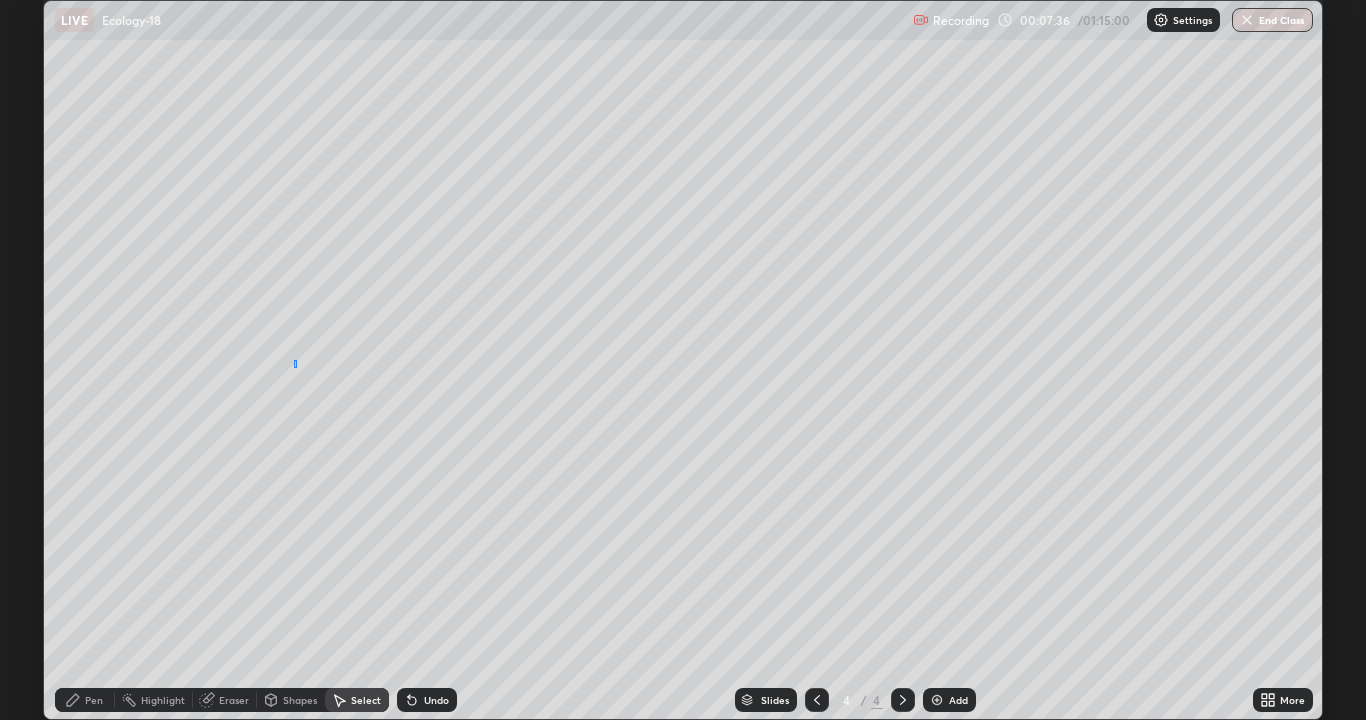 click on "0 ° Undo Copy Duplicate Duplicate to new slide Delete" at bounding box center (683, 360) 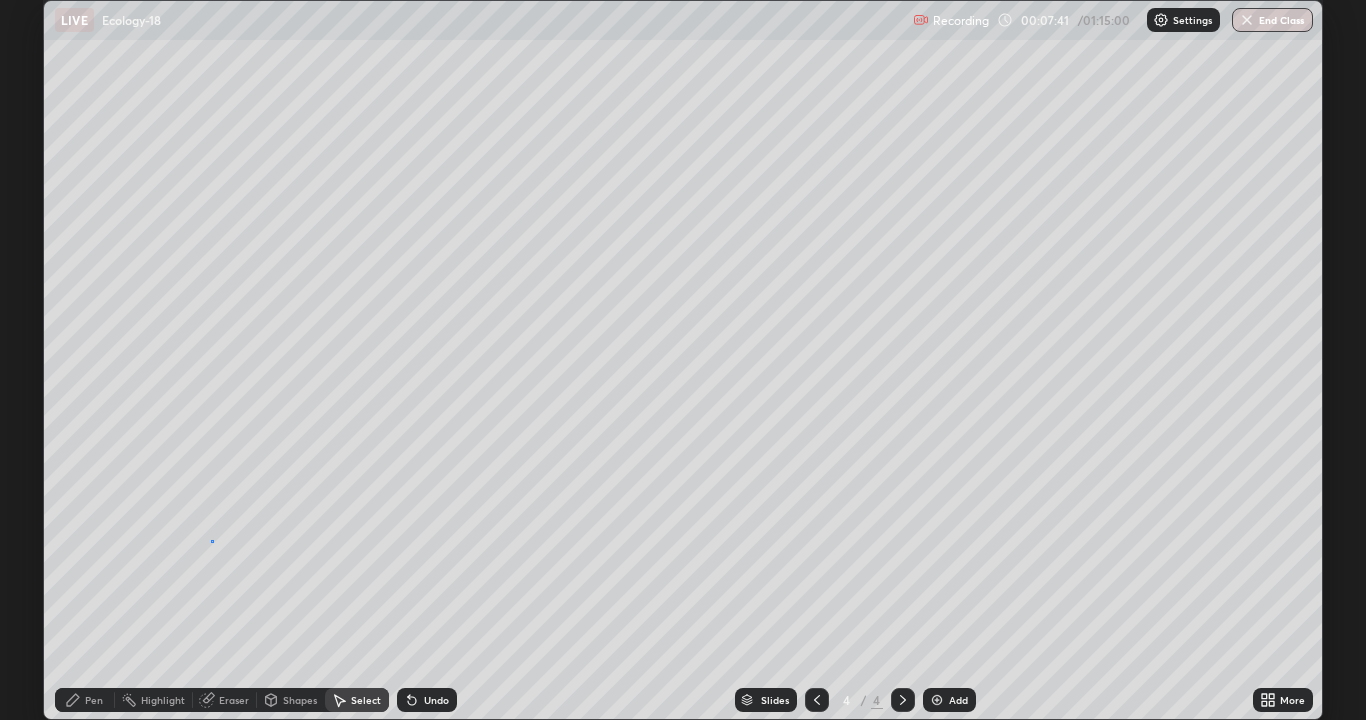 click on "0 ° Undo Copy Duplicate Duplicate to new slide Delete" at bounding box center (683, 360) 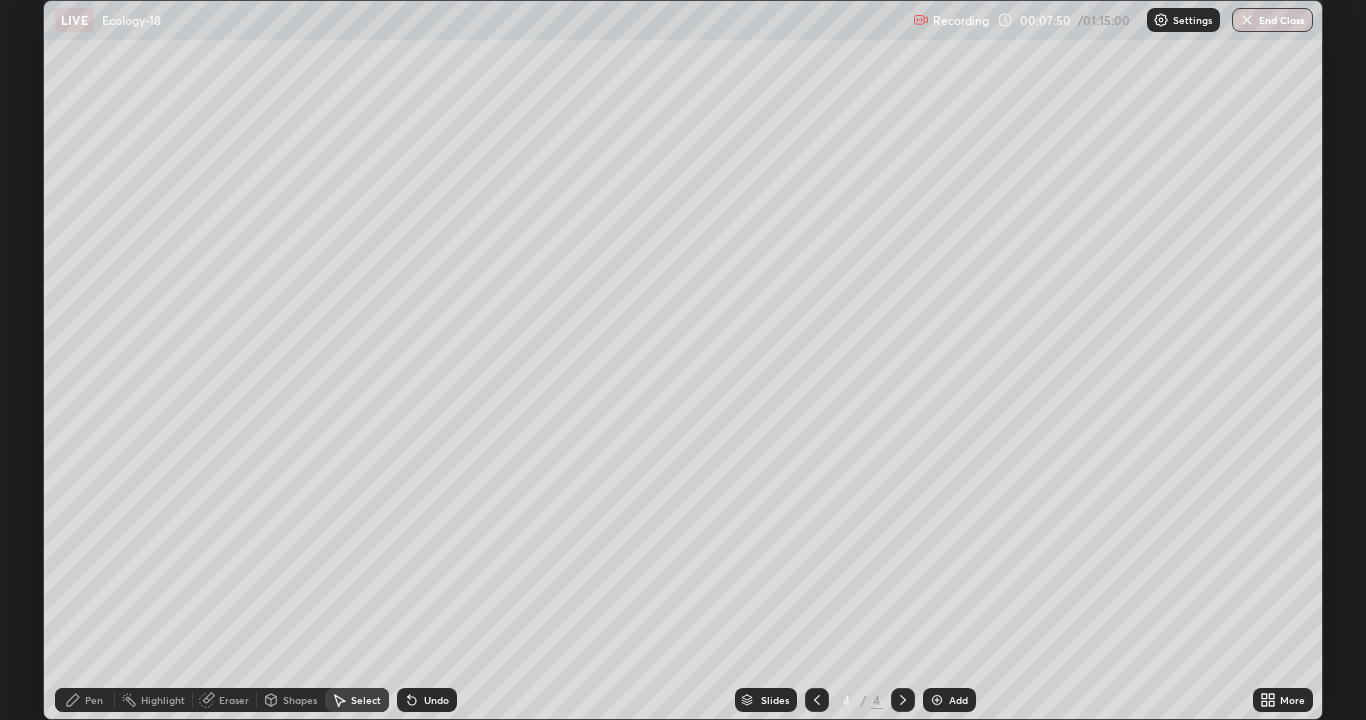 click 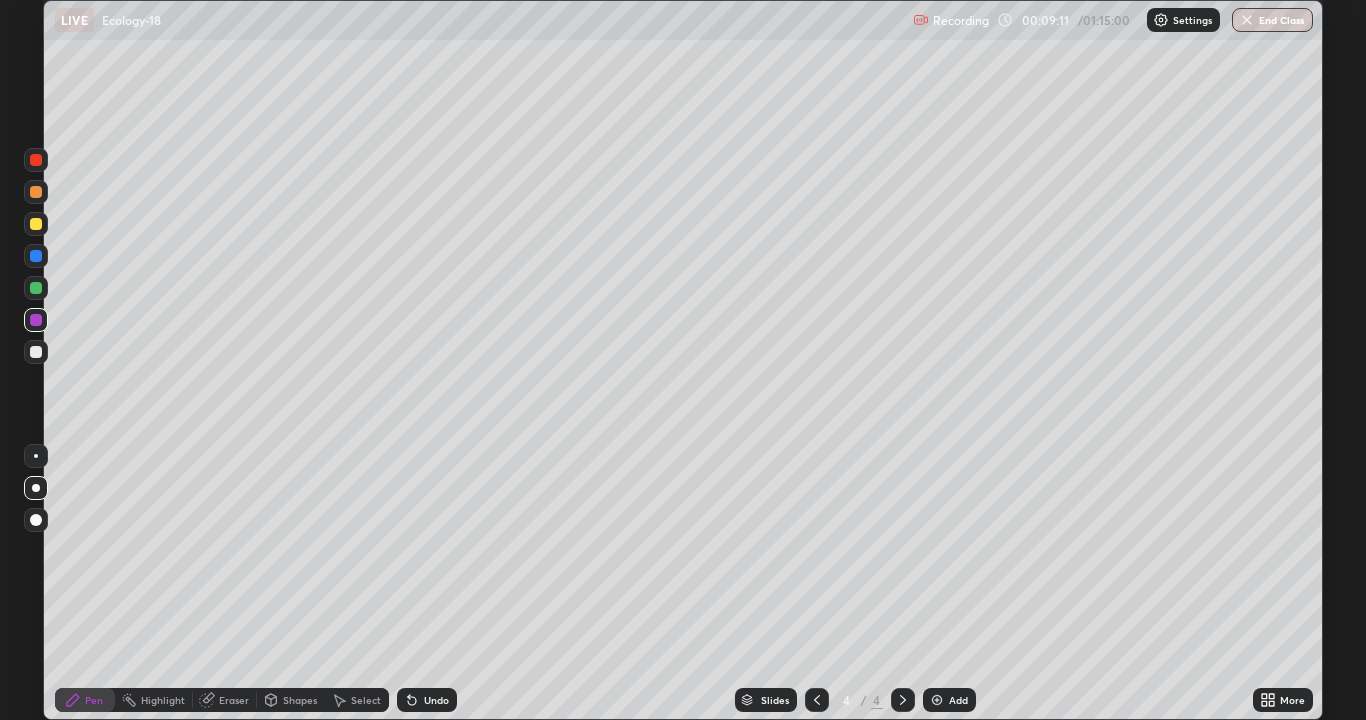 click at bounding box center [36, 288] 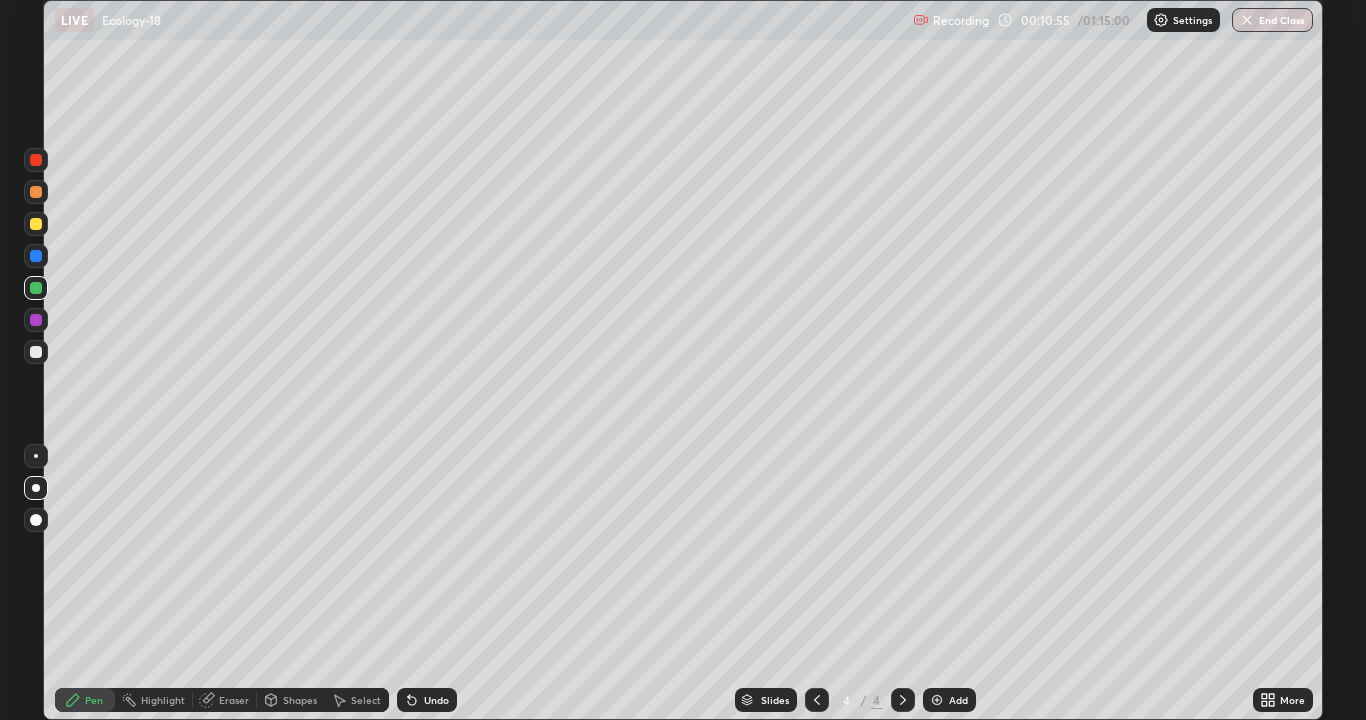 click on "Select" at bounding box center (366, 700) 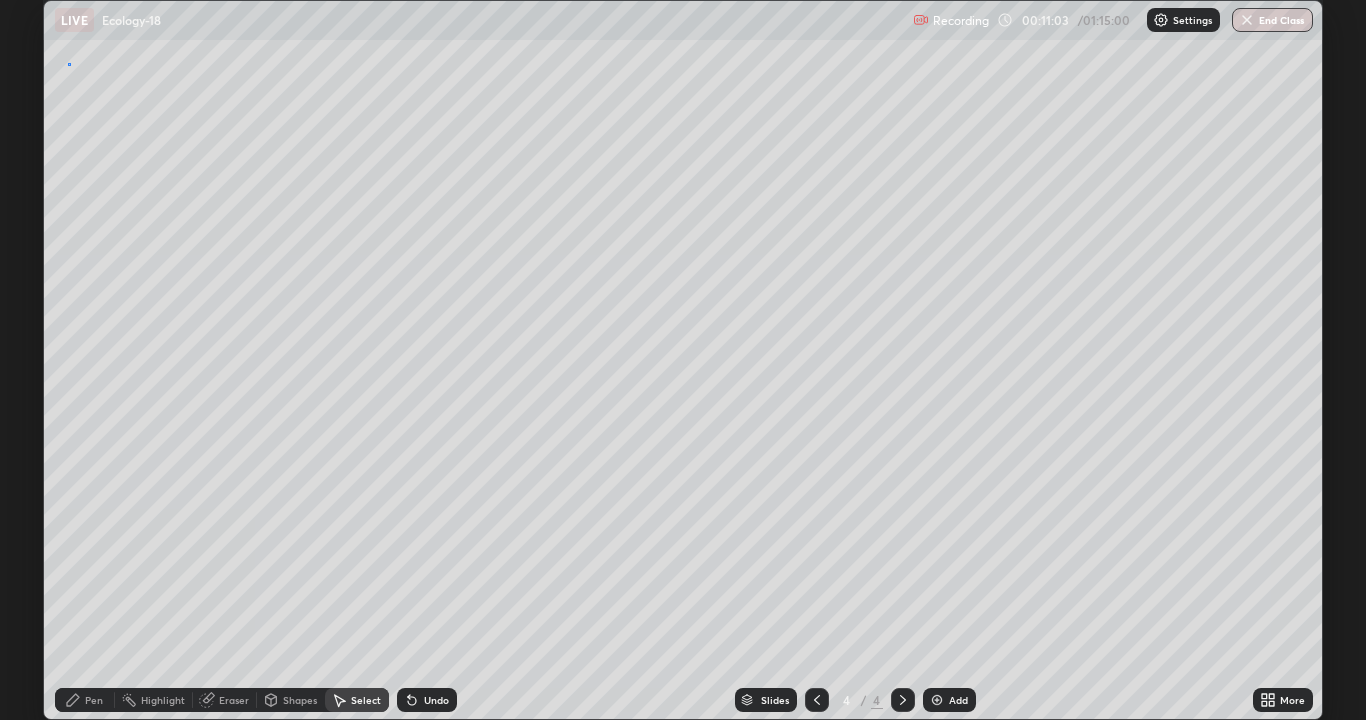 click on "0 ° Undo Copy Duplicate Duplicate to new slide Delete" at bounding box center (683, 360) 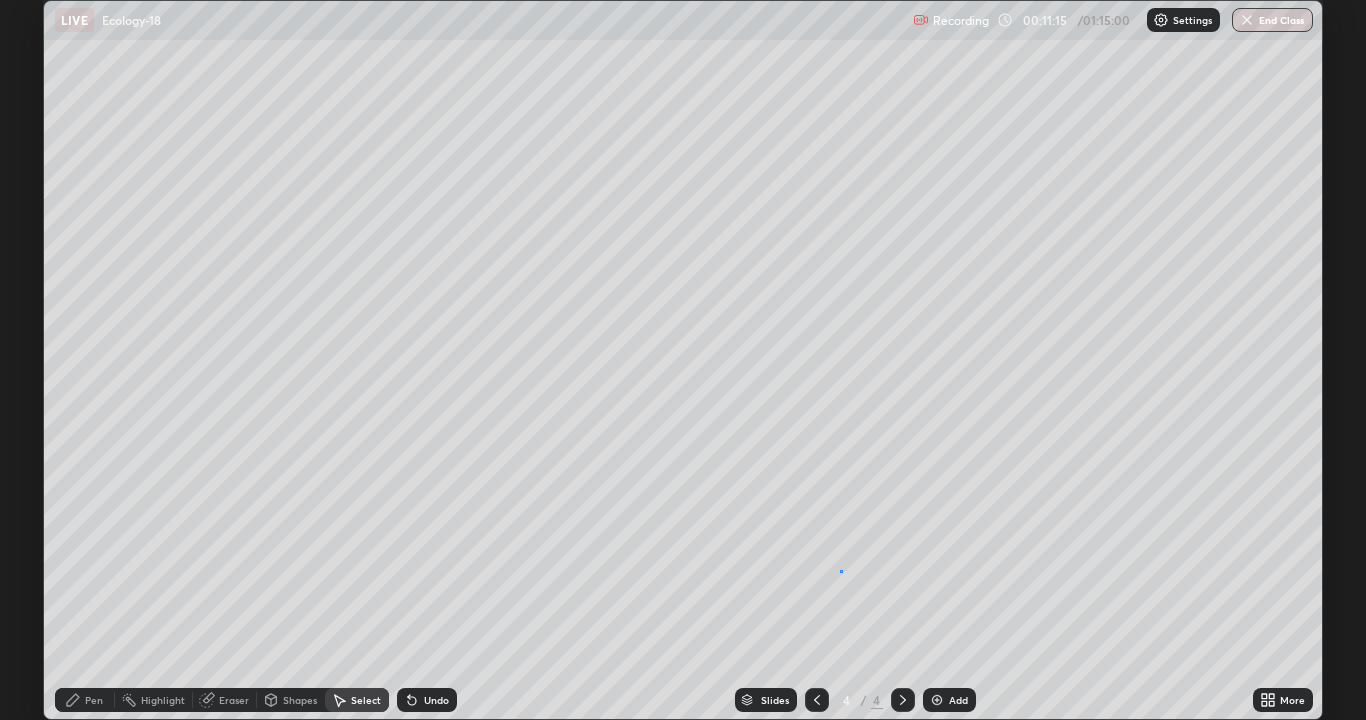 click on "0 ° Undo Copy Duplicate Duplicate to new slide Delete" at bounding box center [683, 360] 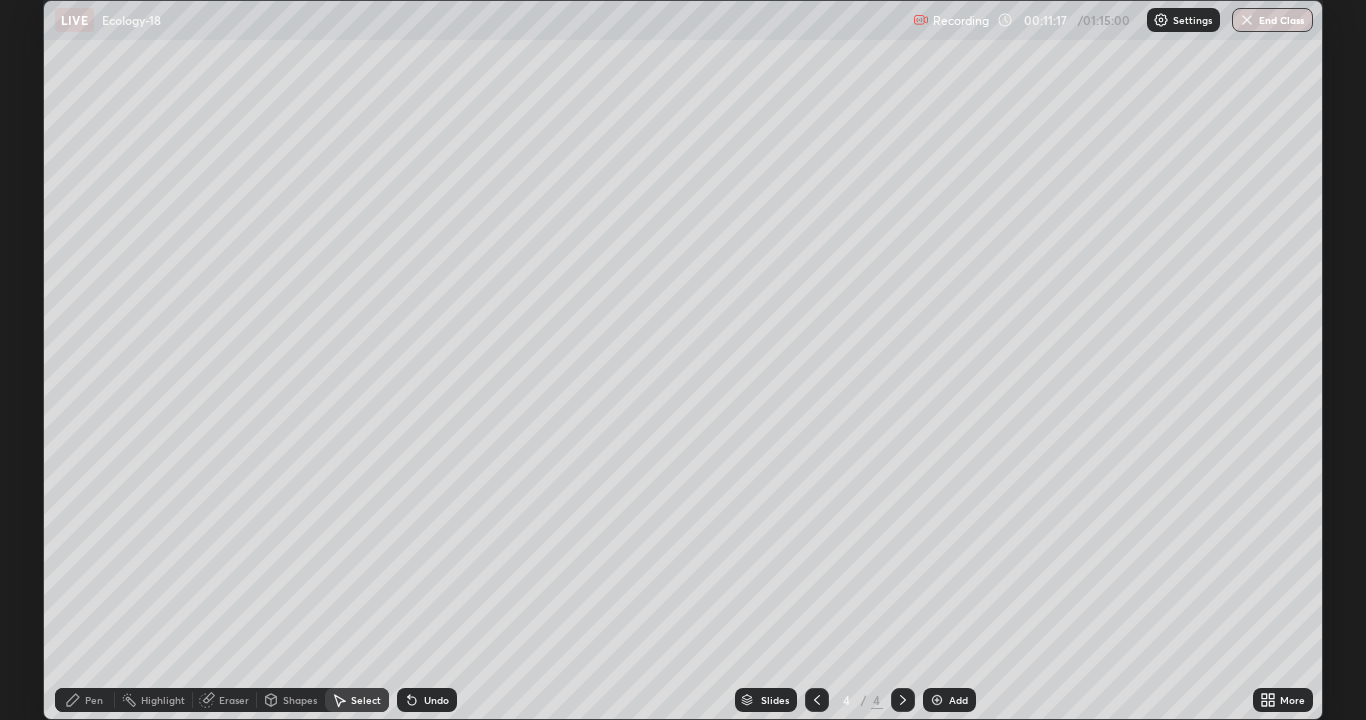 click on "Pen" at bounding box center [85, 700] 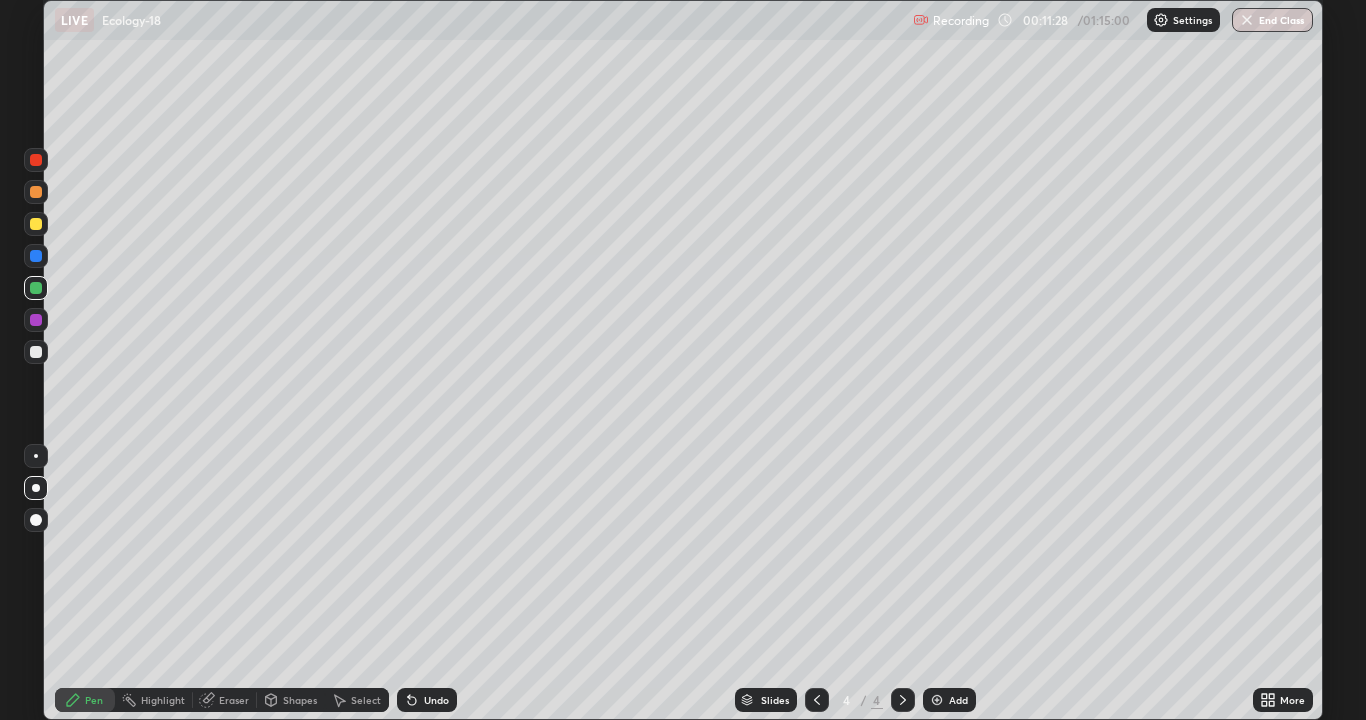 click 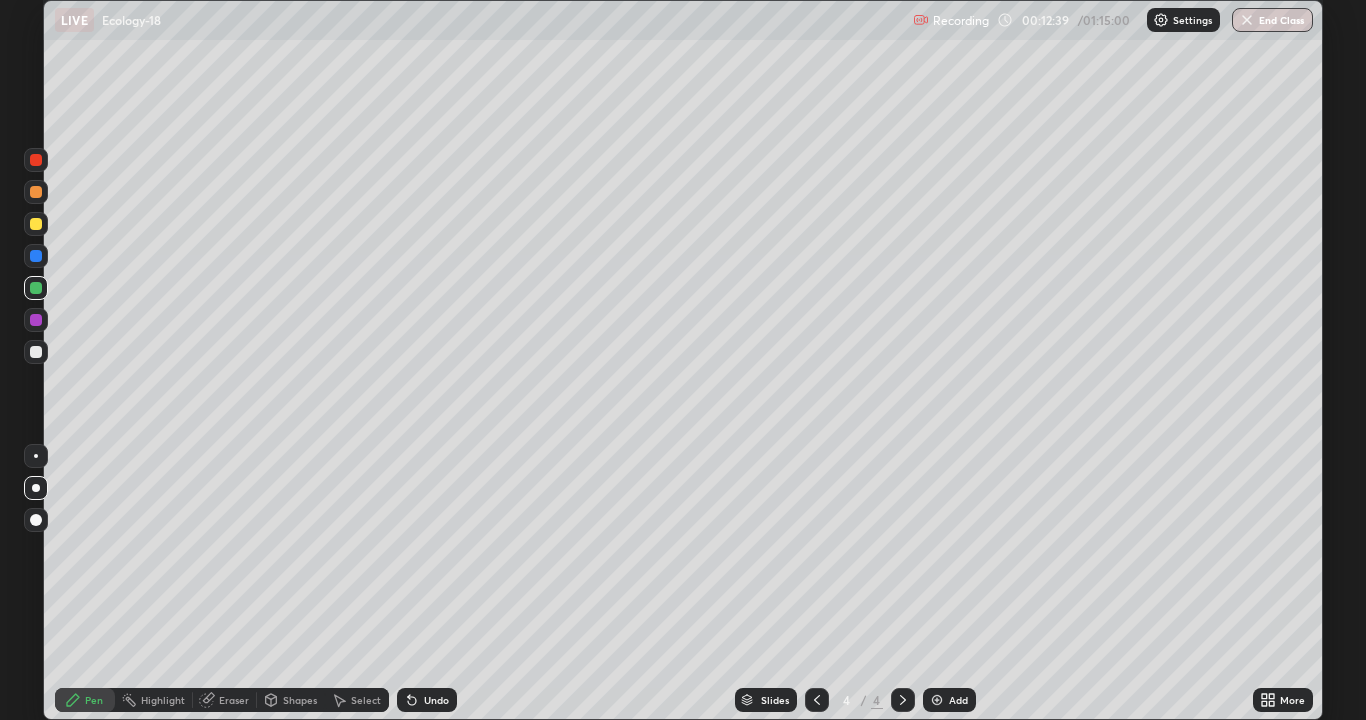 click at bounding box center (36, 352) 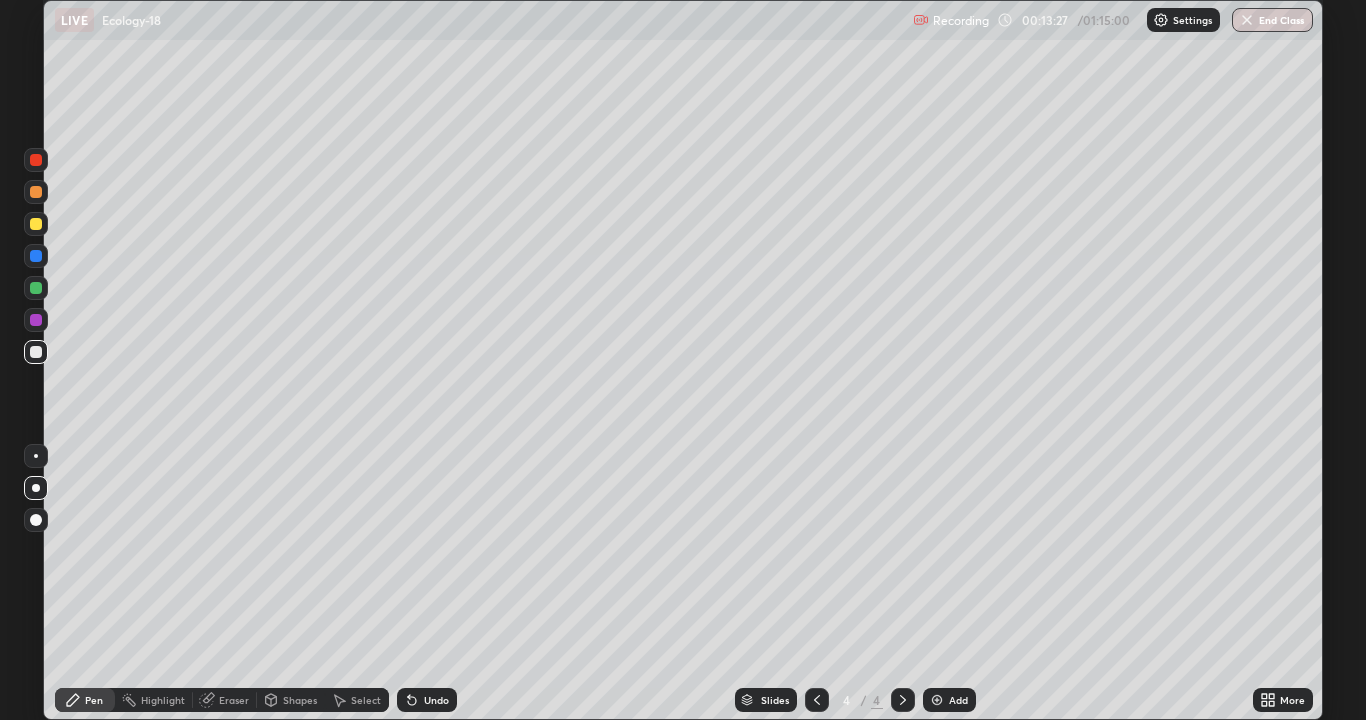 click on "Select" at bounding box center [366, 700] 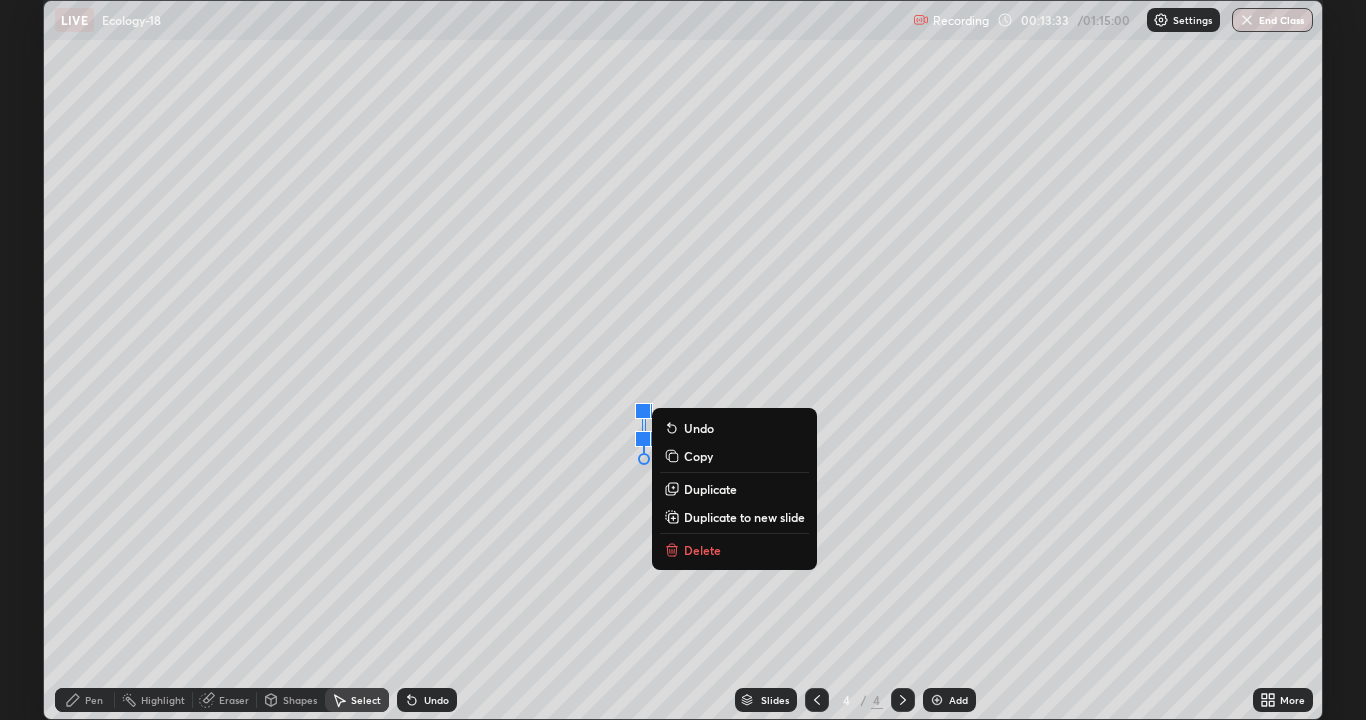 click on "Undo" at bounding box center (436, 700) 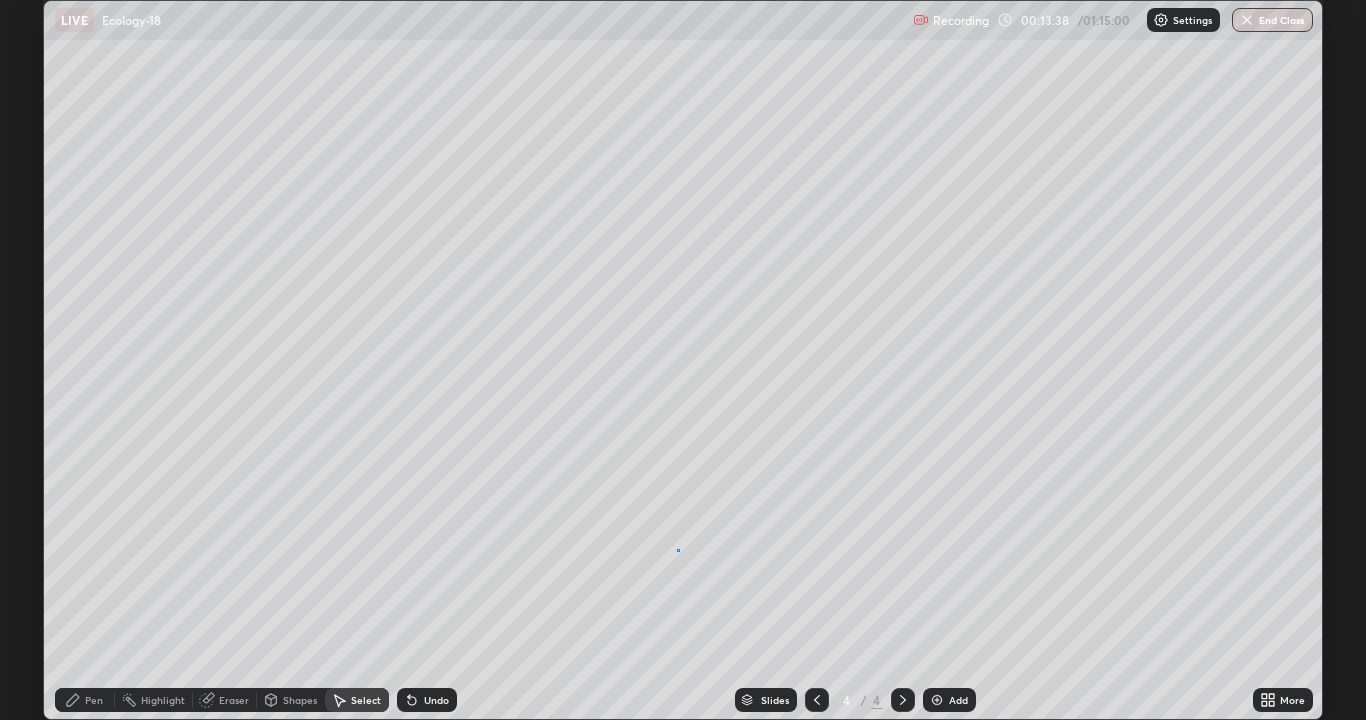 click on "0 ° Undo Copy Duplicate Duplicate to new slide Delete" at bounding box center [683, 360] 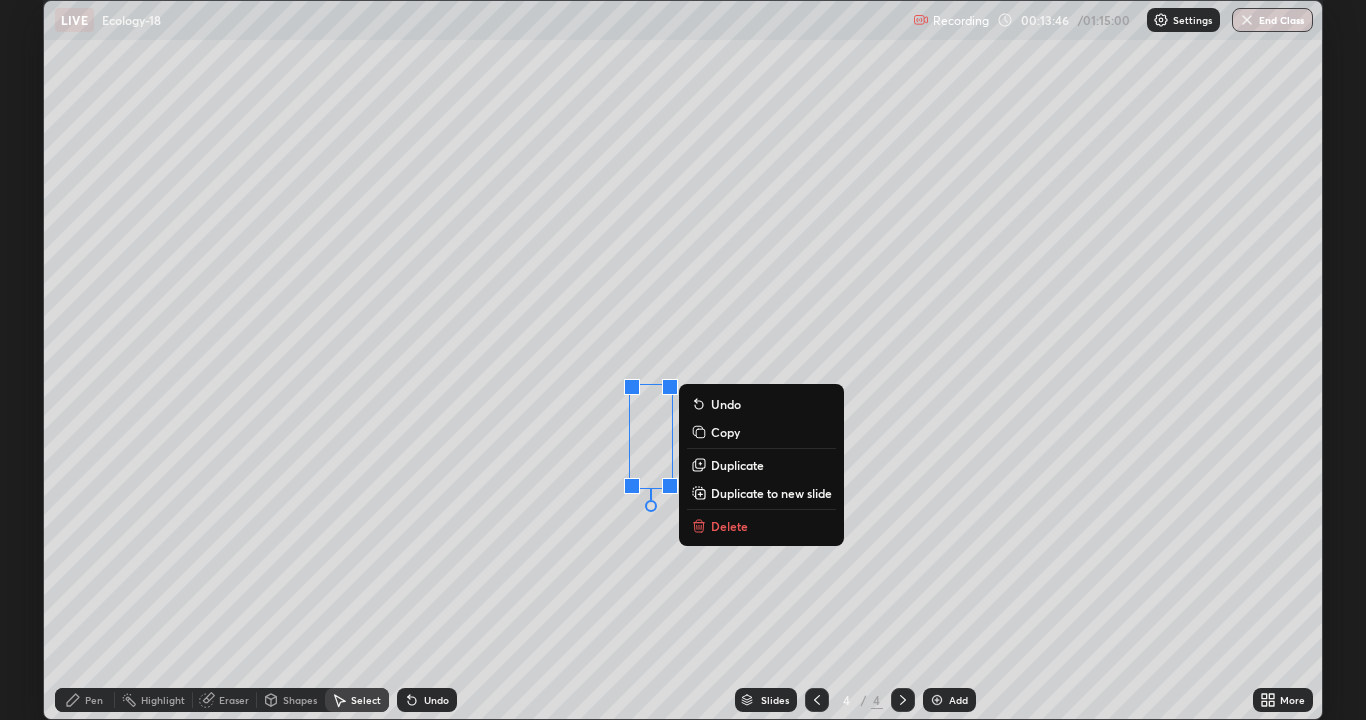 click on "0 ° Undo Copy Duplicate Duplicate to new slide Delete" at bounding box center [683, 360] 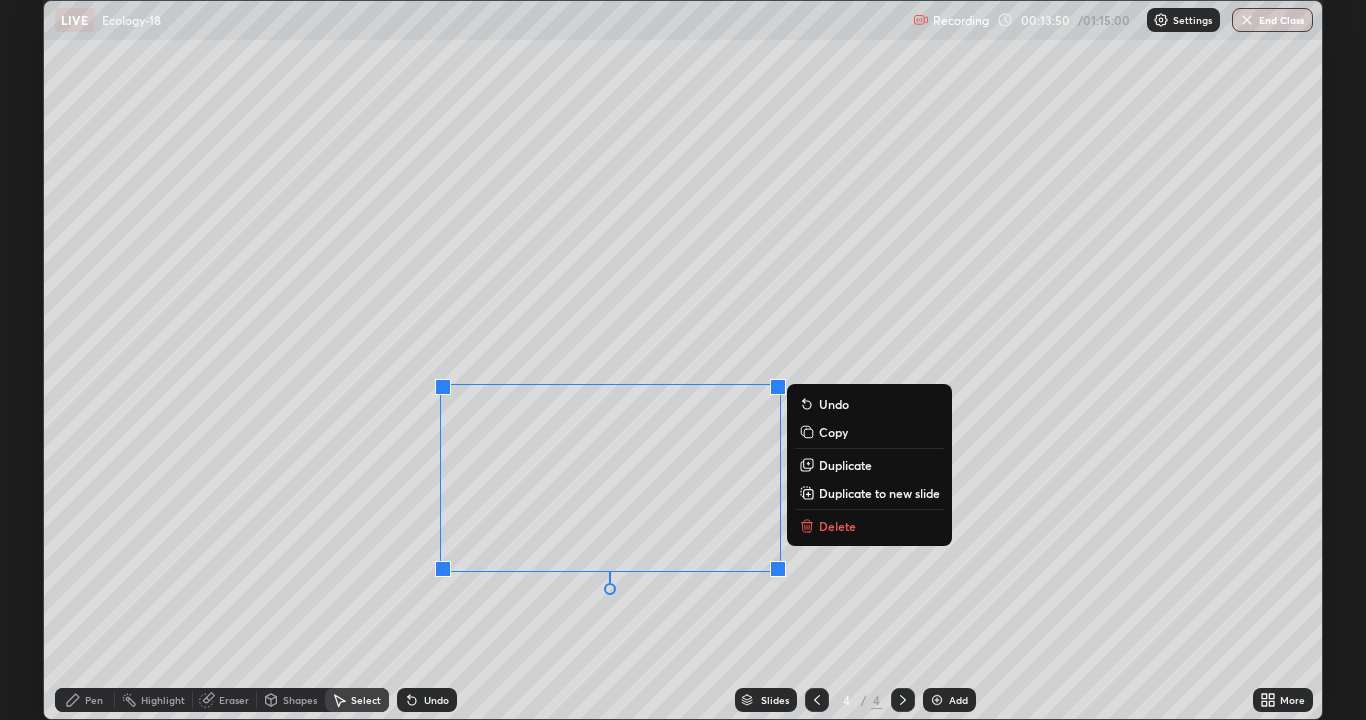 click on "Undo" at bounding box center (436, 700) 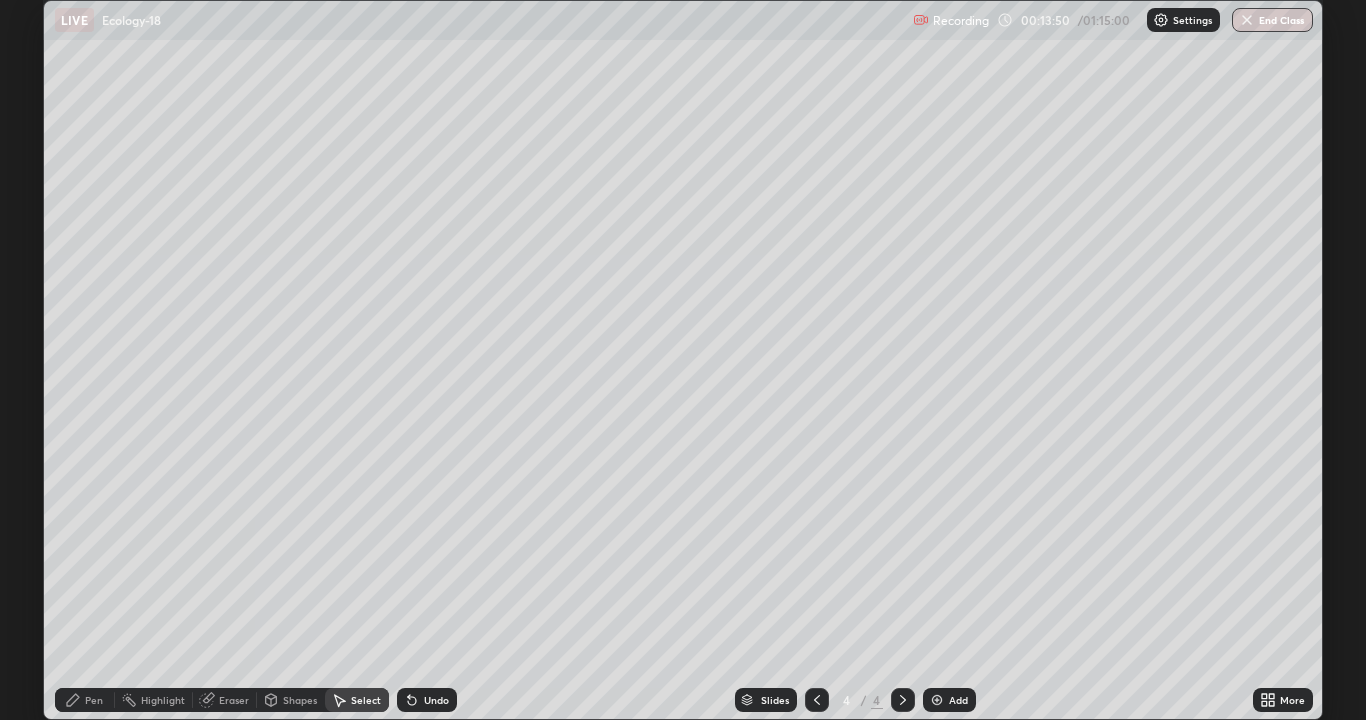 click on "Undo" at bounding box center [436, 700] 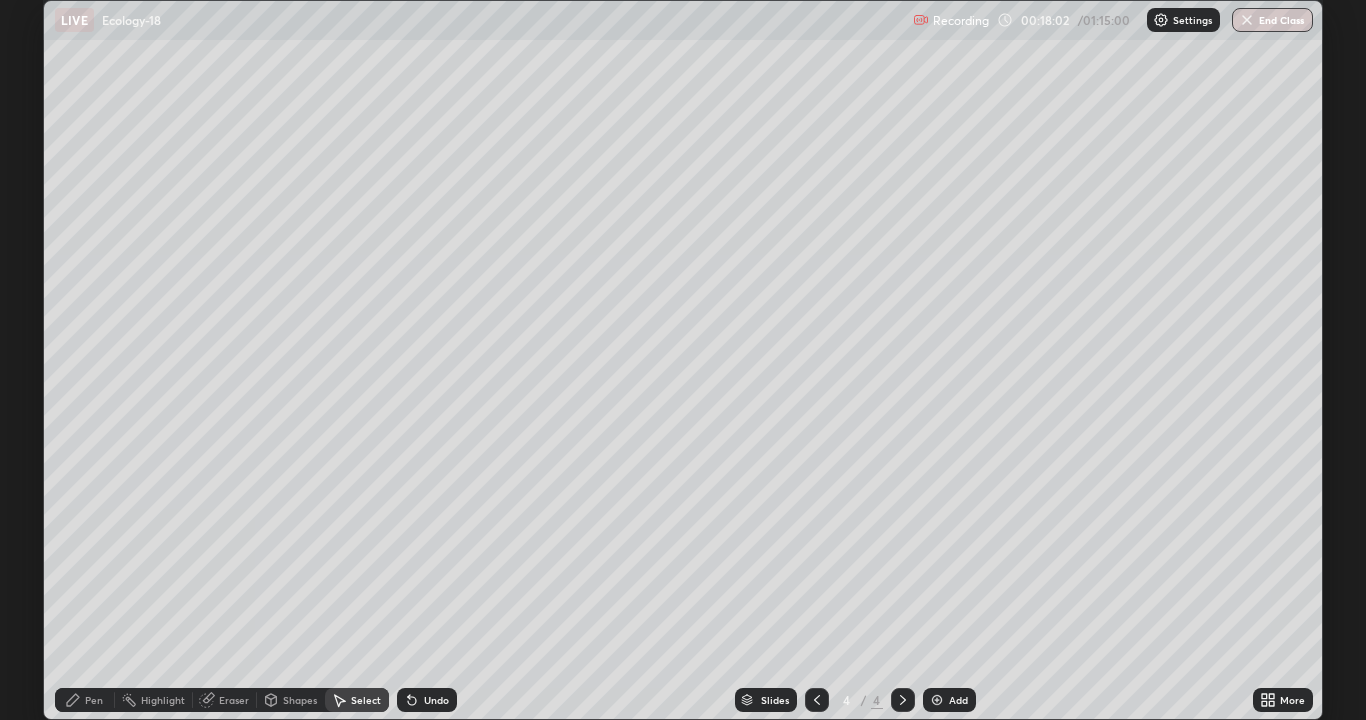 click 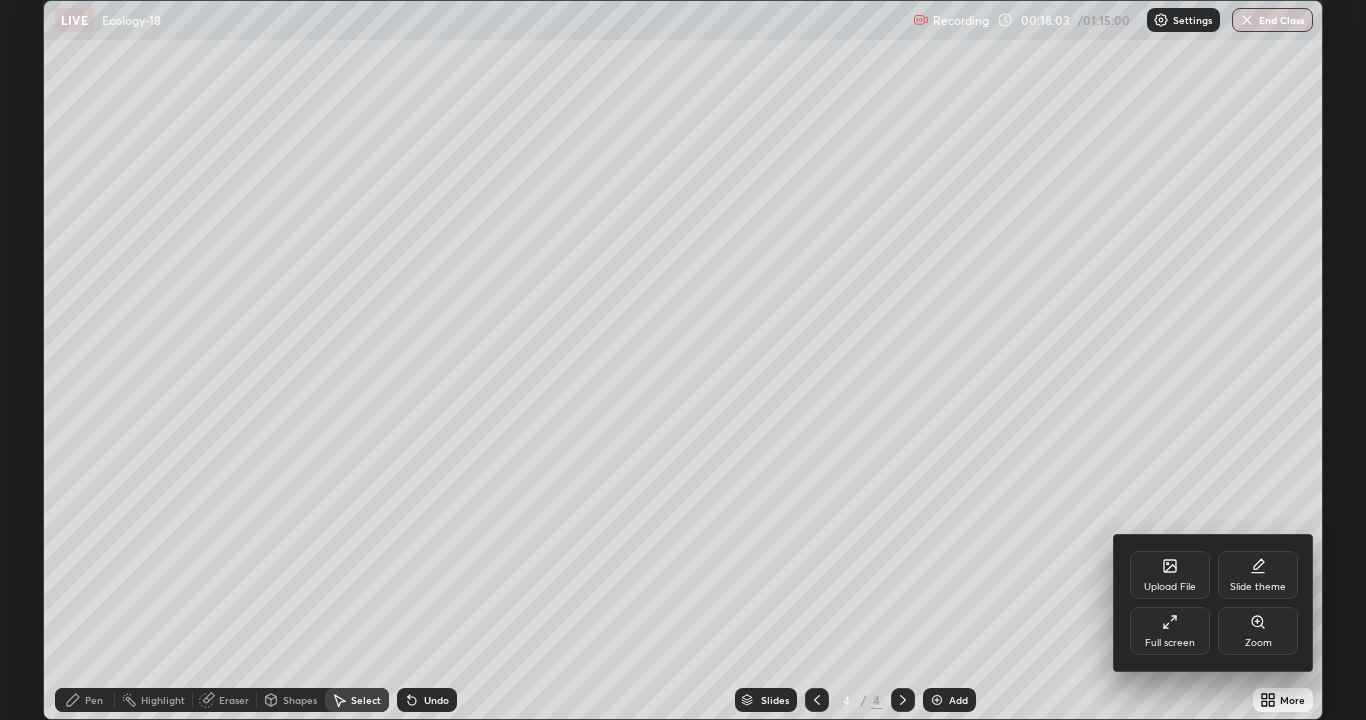 click on "Full screen" at bounding box center (1170, 631) 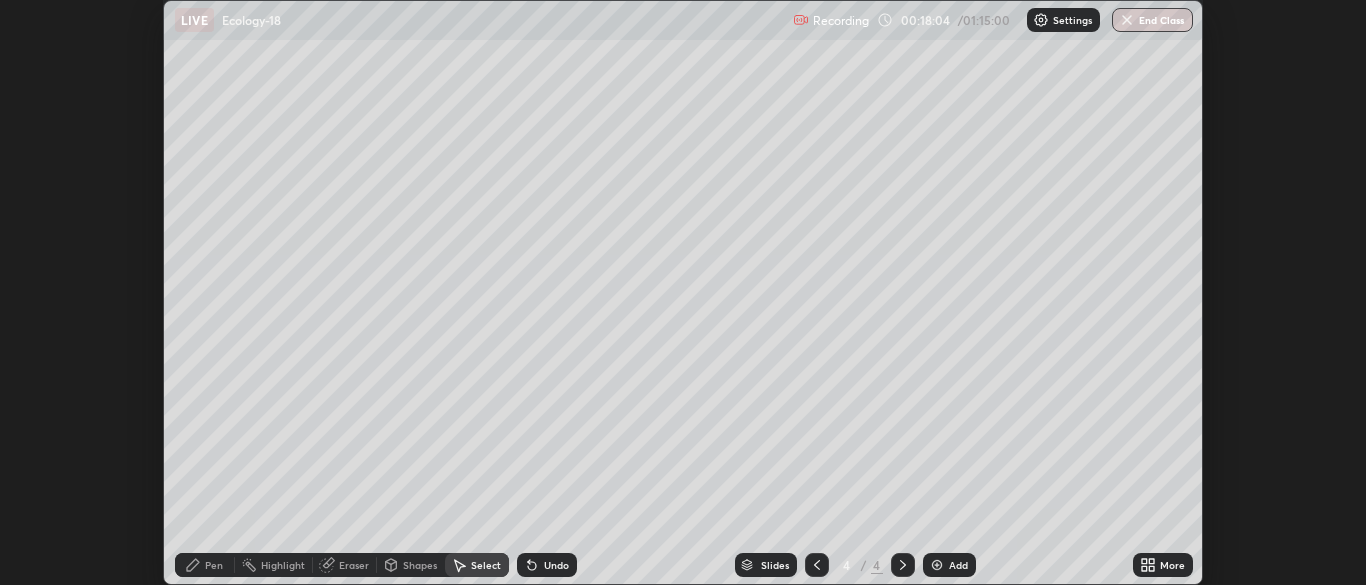scroll, scrollTop: 585, scrollLeft: 1366, axis: both 